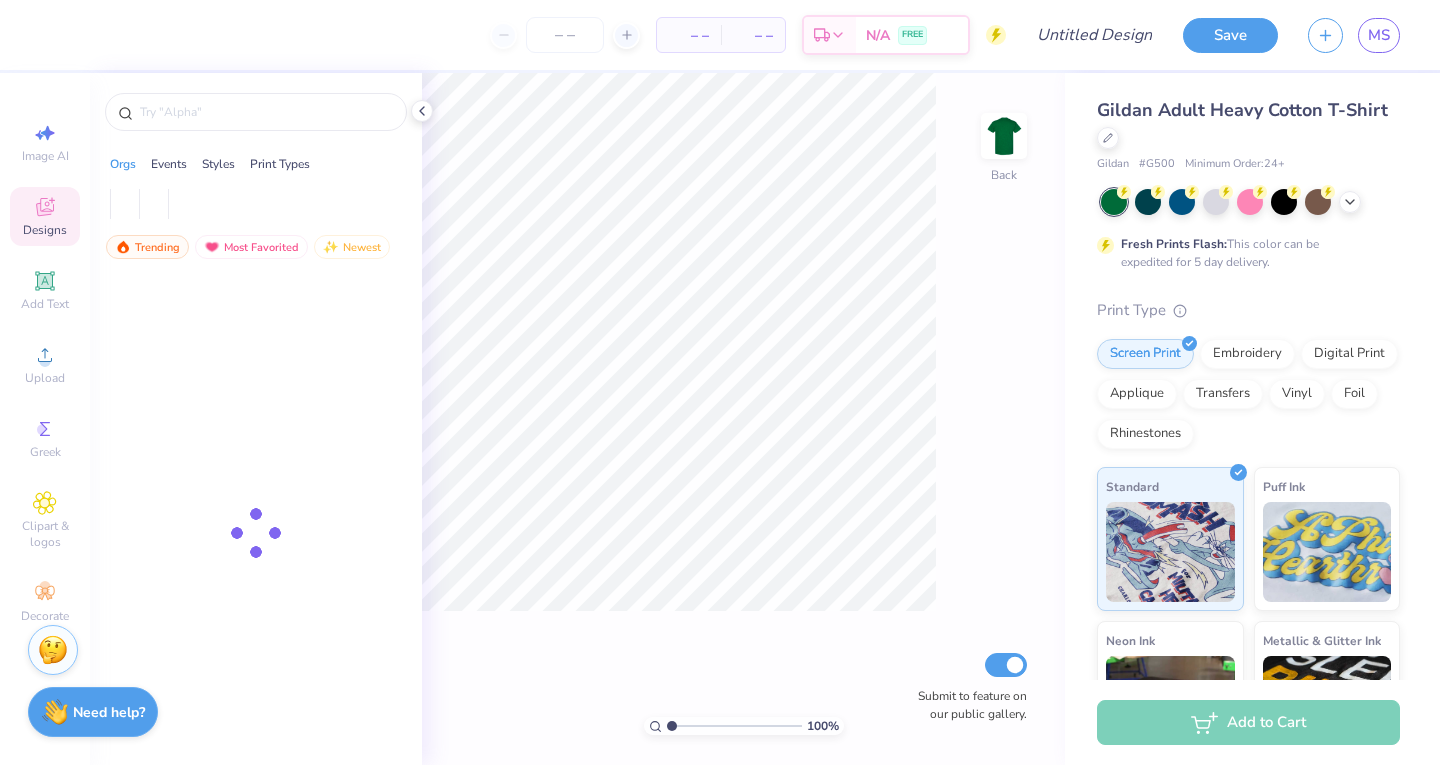 scroll, scrollTop: 0, scrollLeft: 0, axis: both 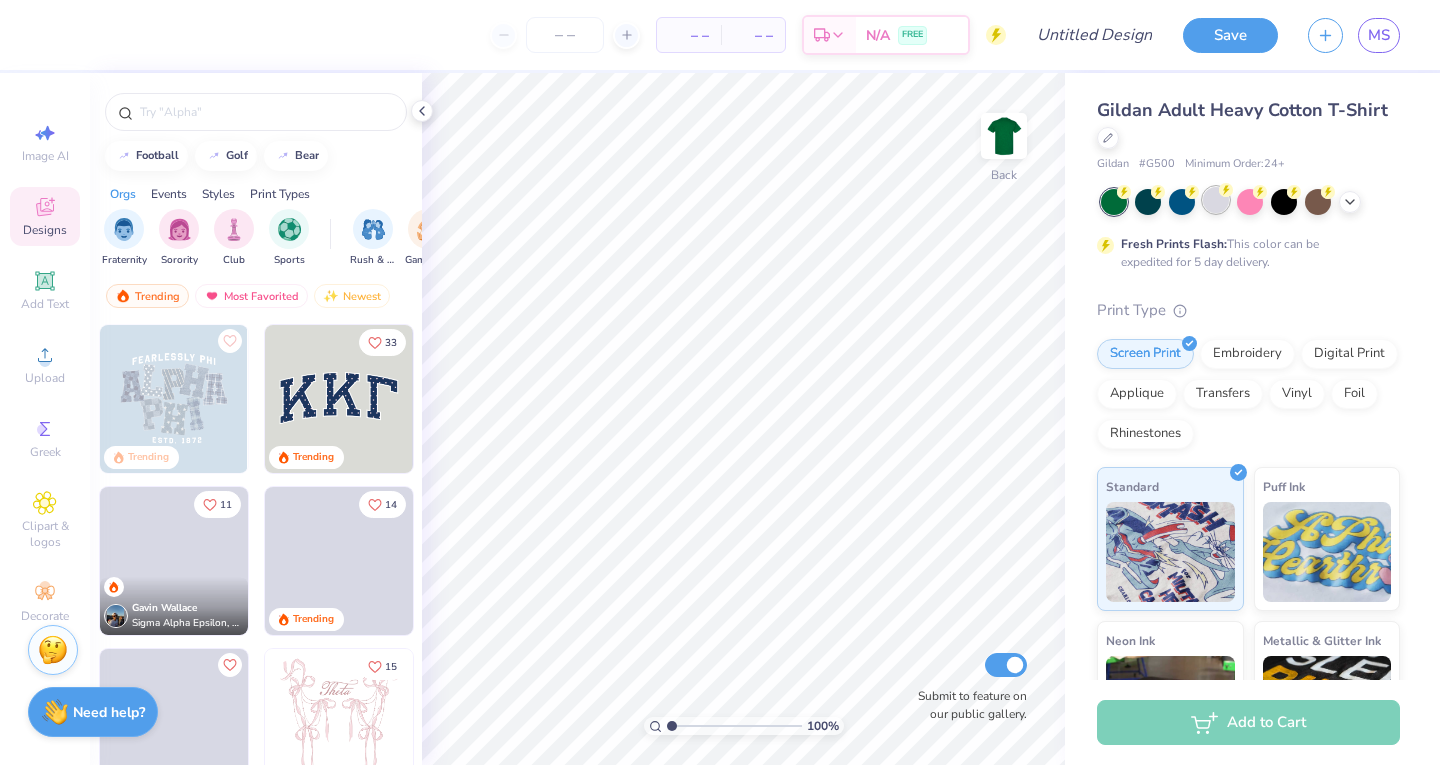 click at bounding box center (1216, 200) 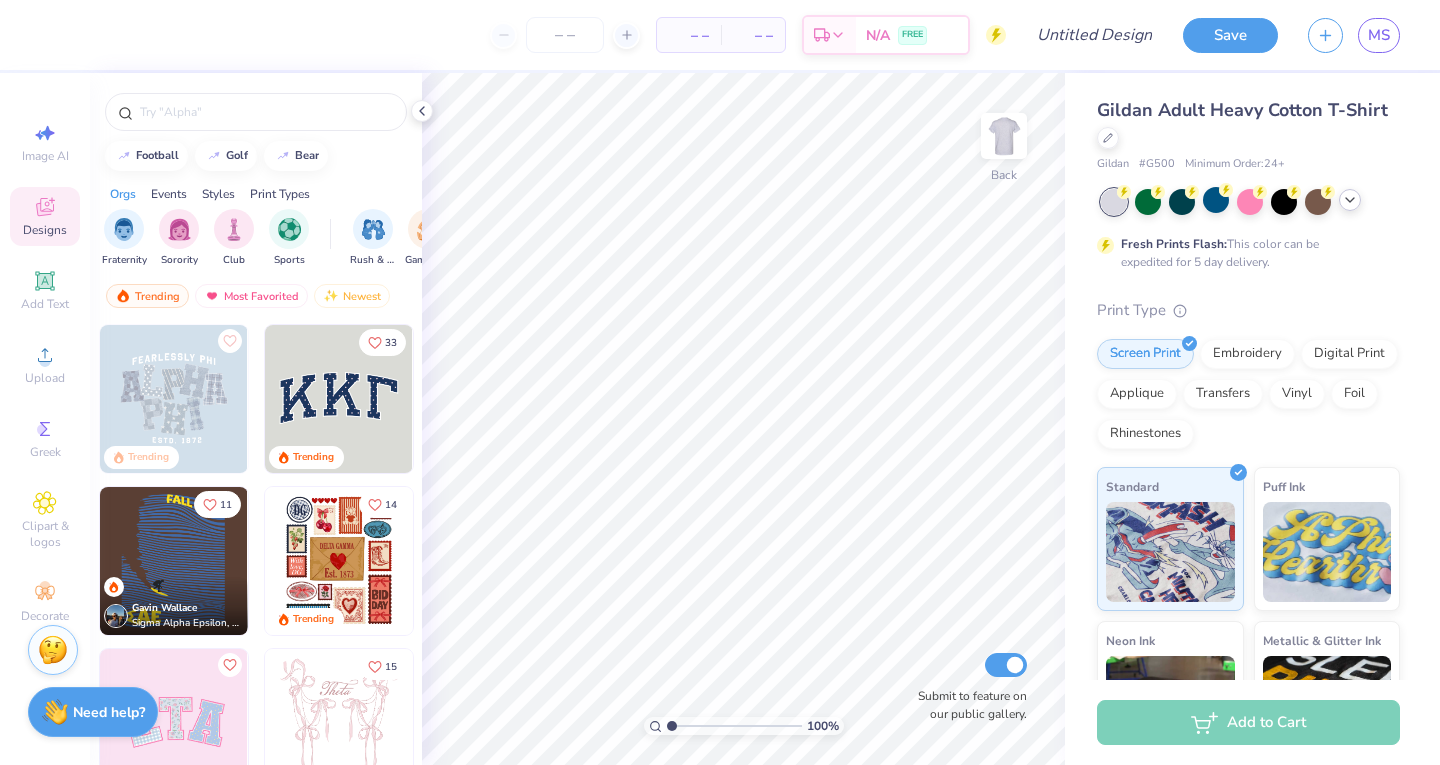 click 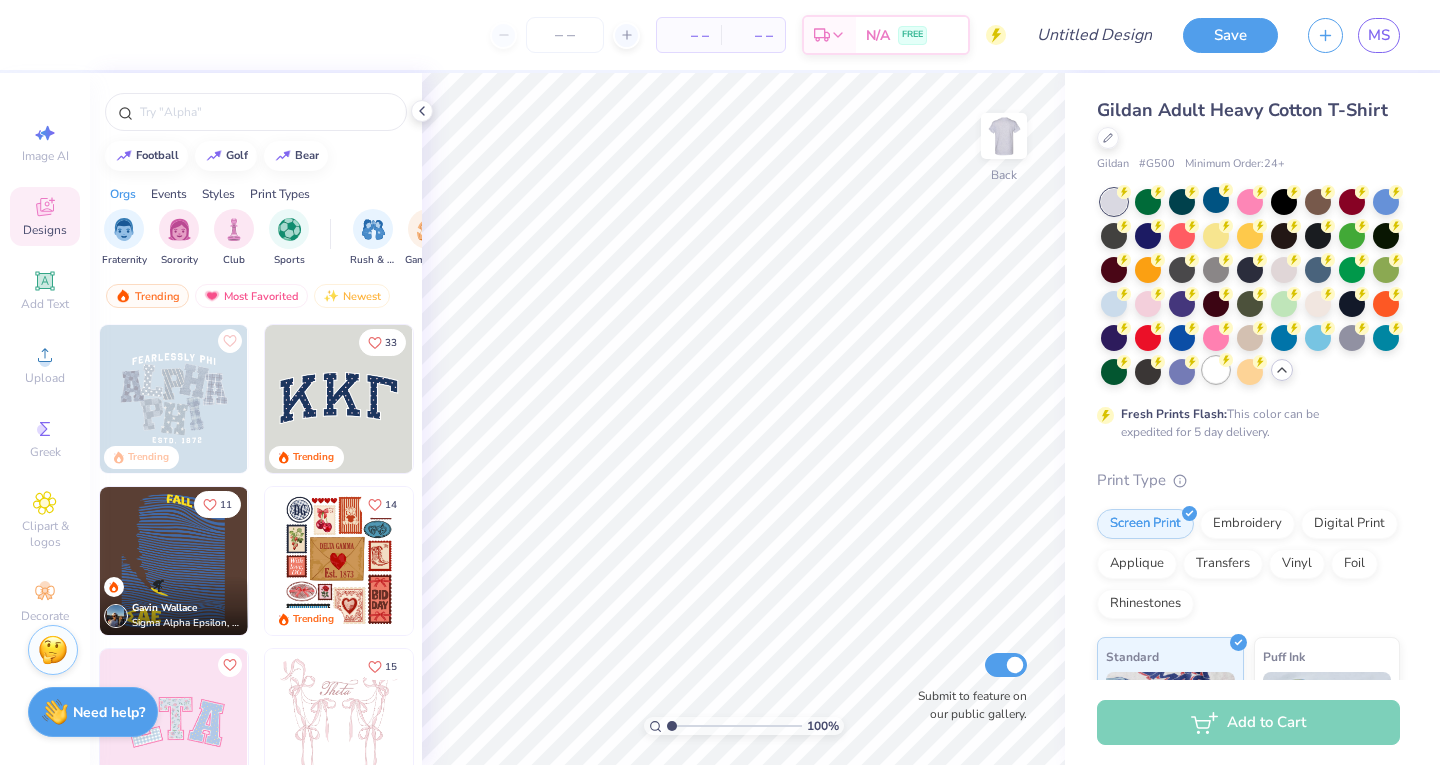 click at bounding box center [1216, 370] 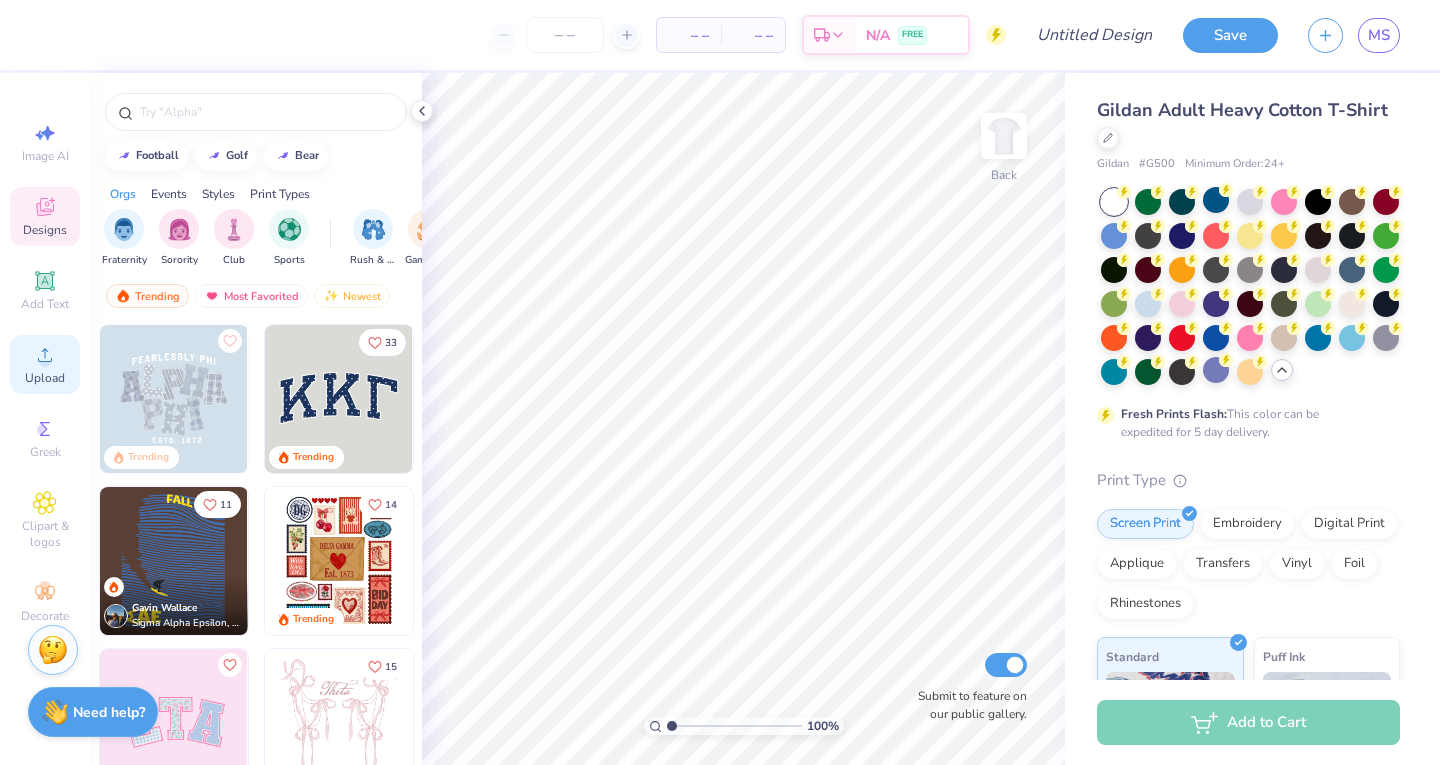click on "Upload" at bounding box center [45, 378] 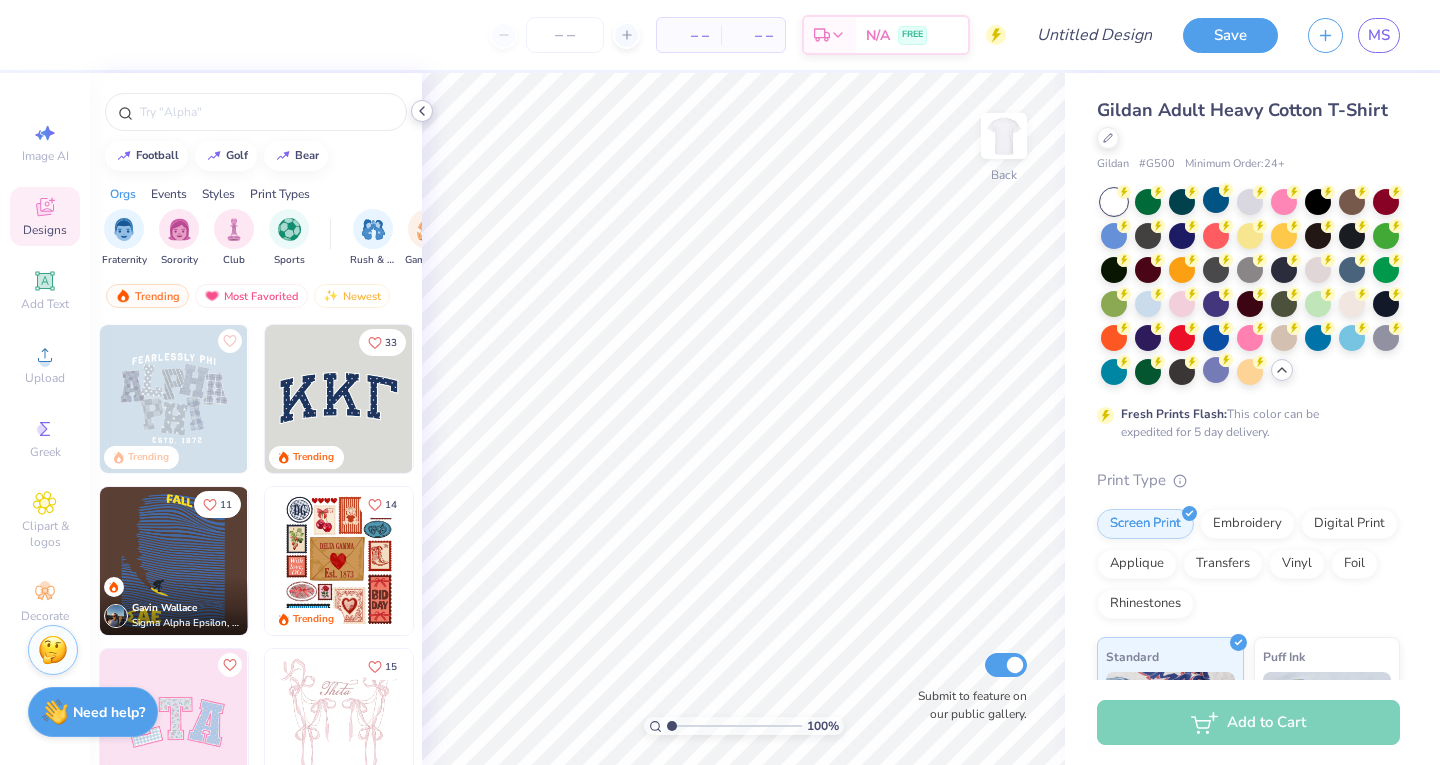 click 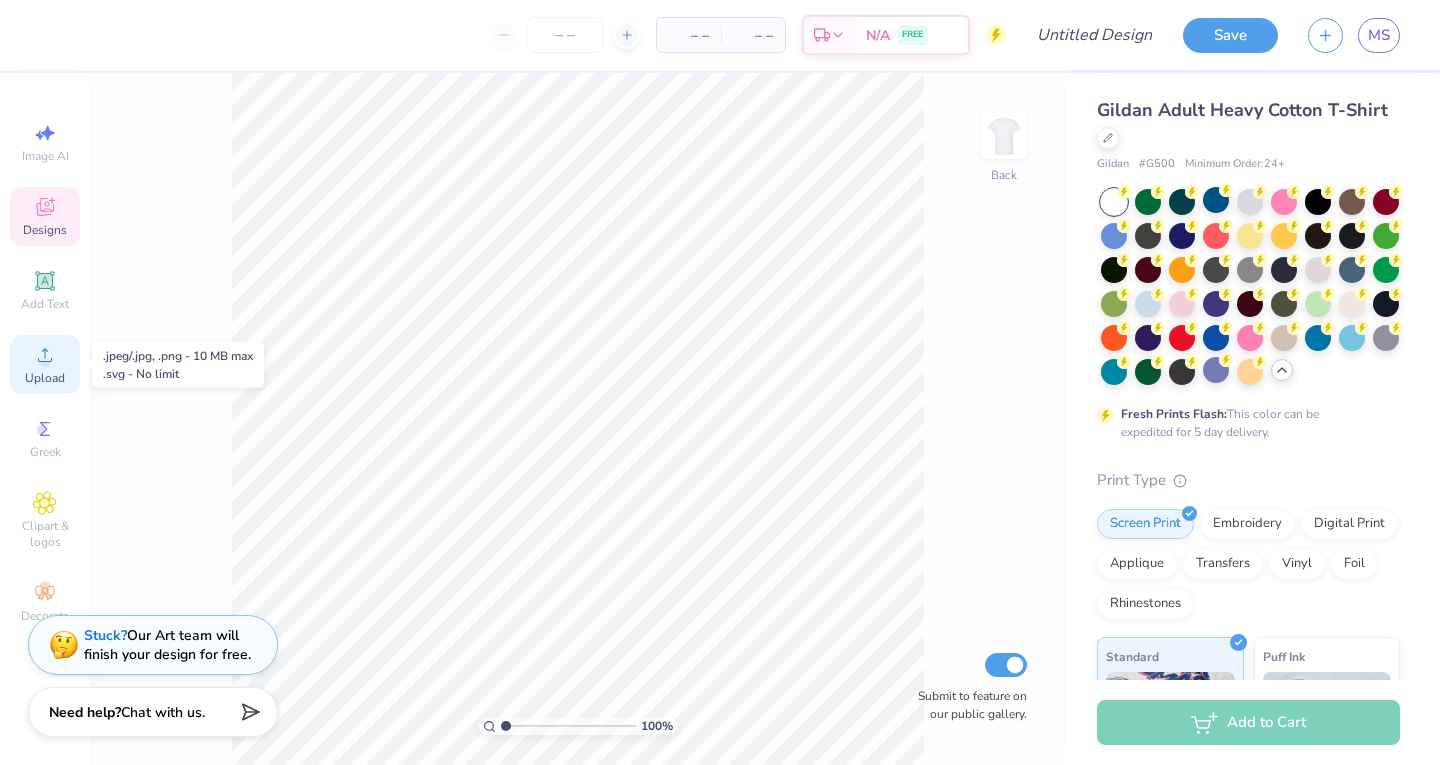 click on "Upload" at bounding box center [45, 364] 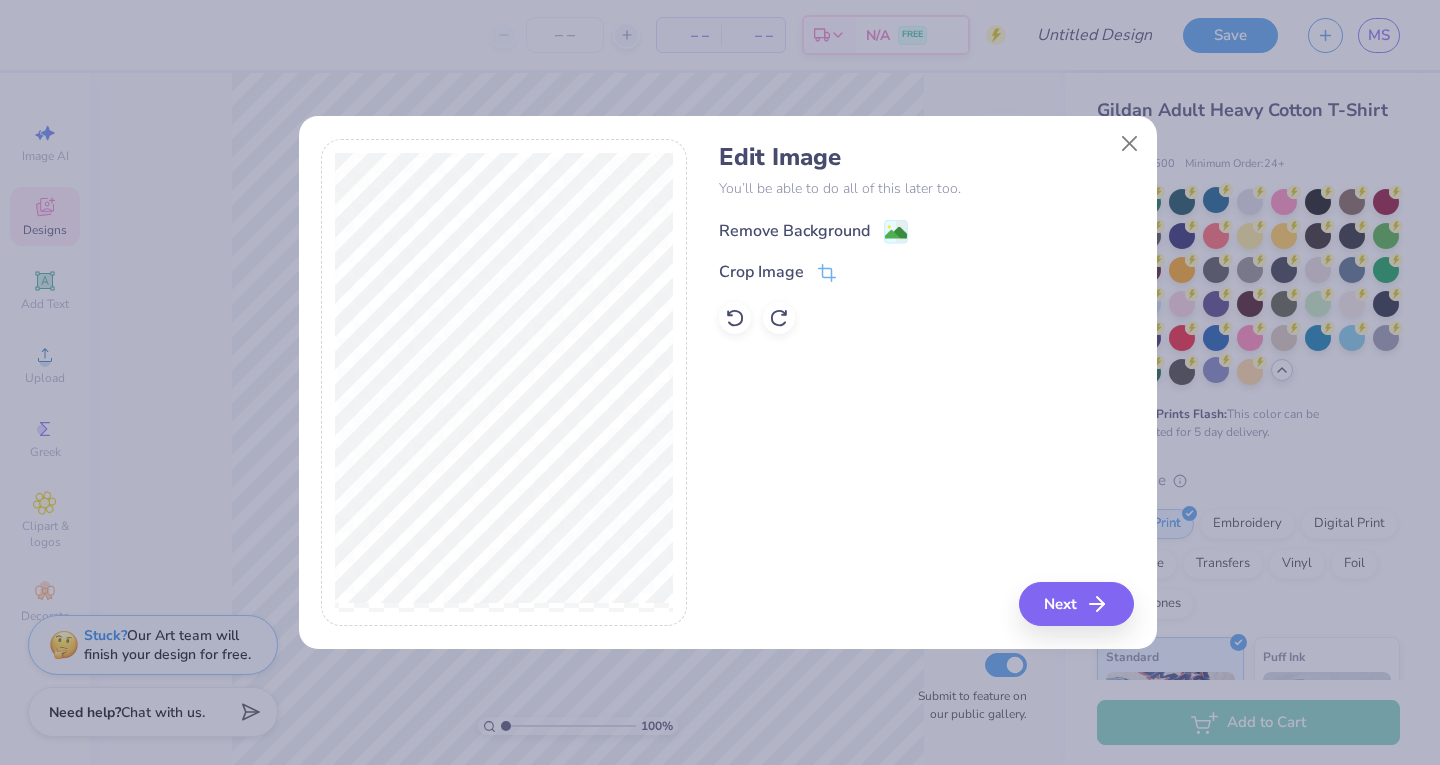 click on "Remove Background" at bounding box center (813, 231) 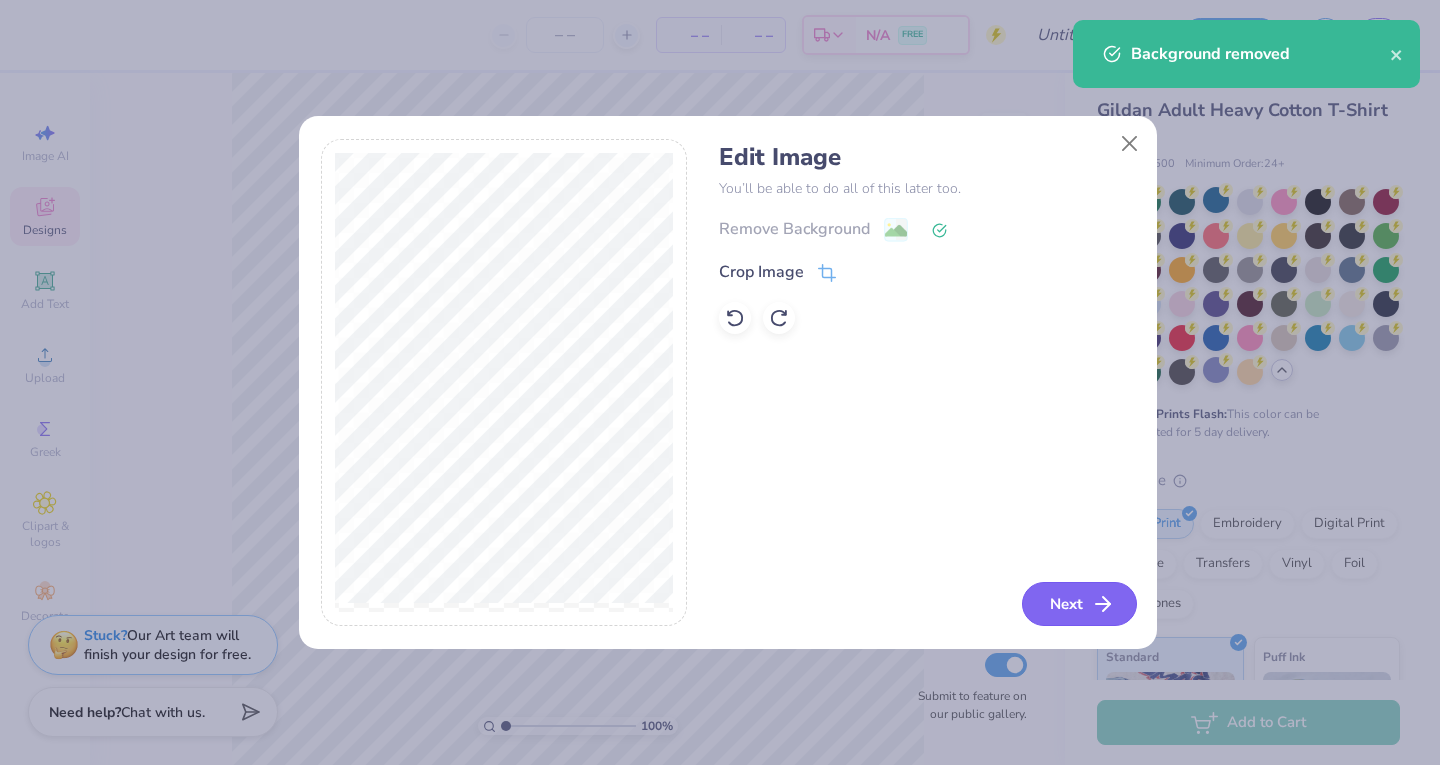 click on "Next" at bounding box center [1079, 604] 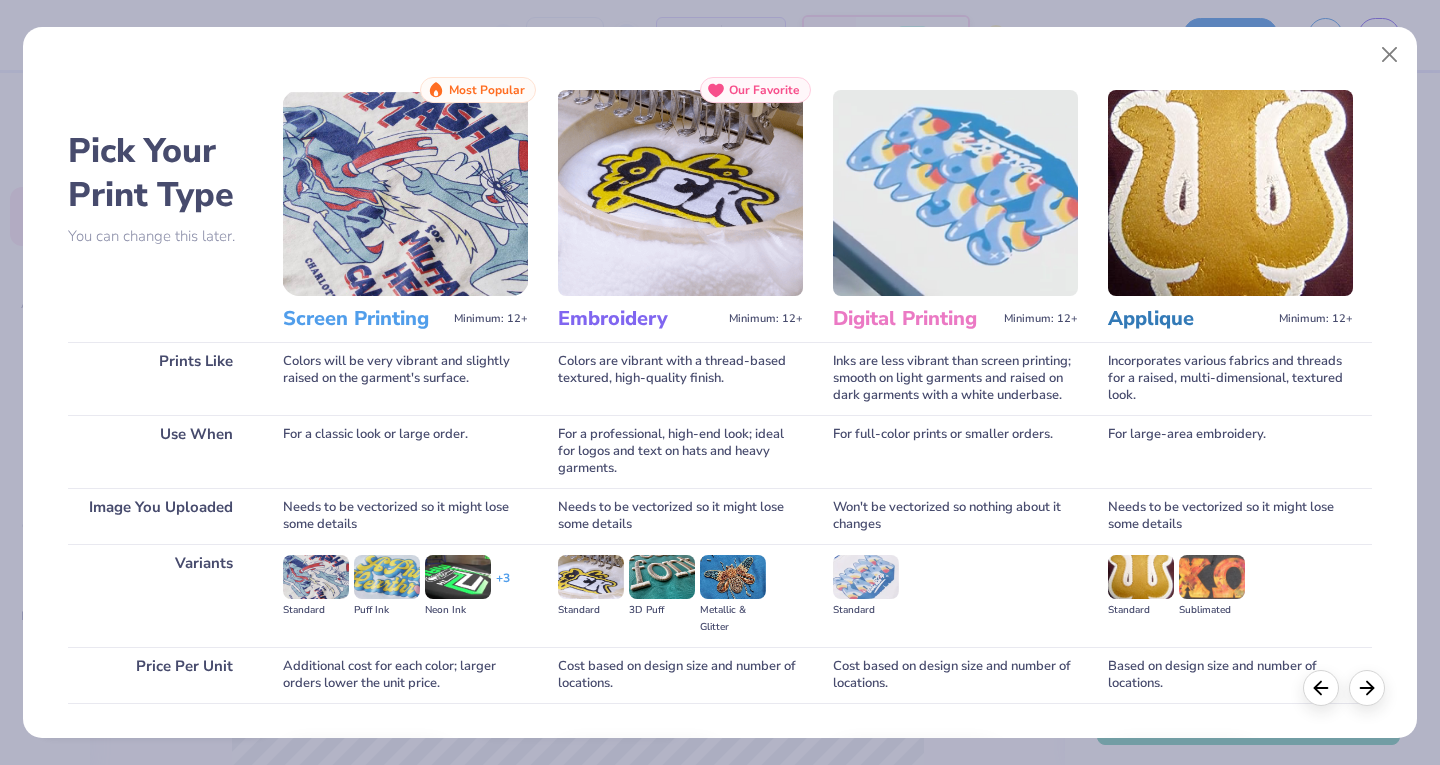 scroll, scrollTop: 132, scrollLeft: 0, axis: vertical 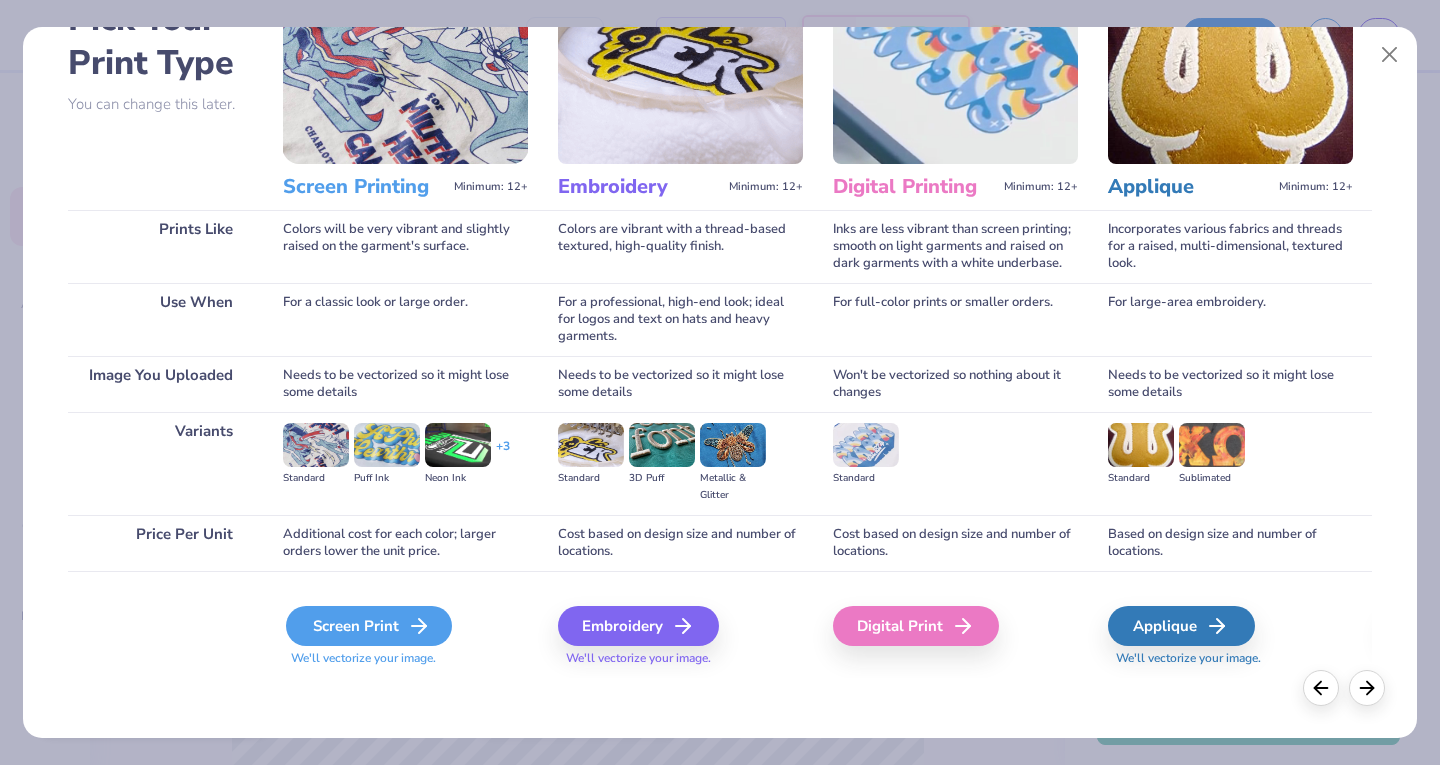 click on "Screen Print" at bounding box center [369, 626] 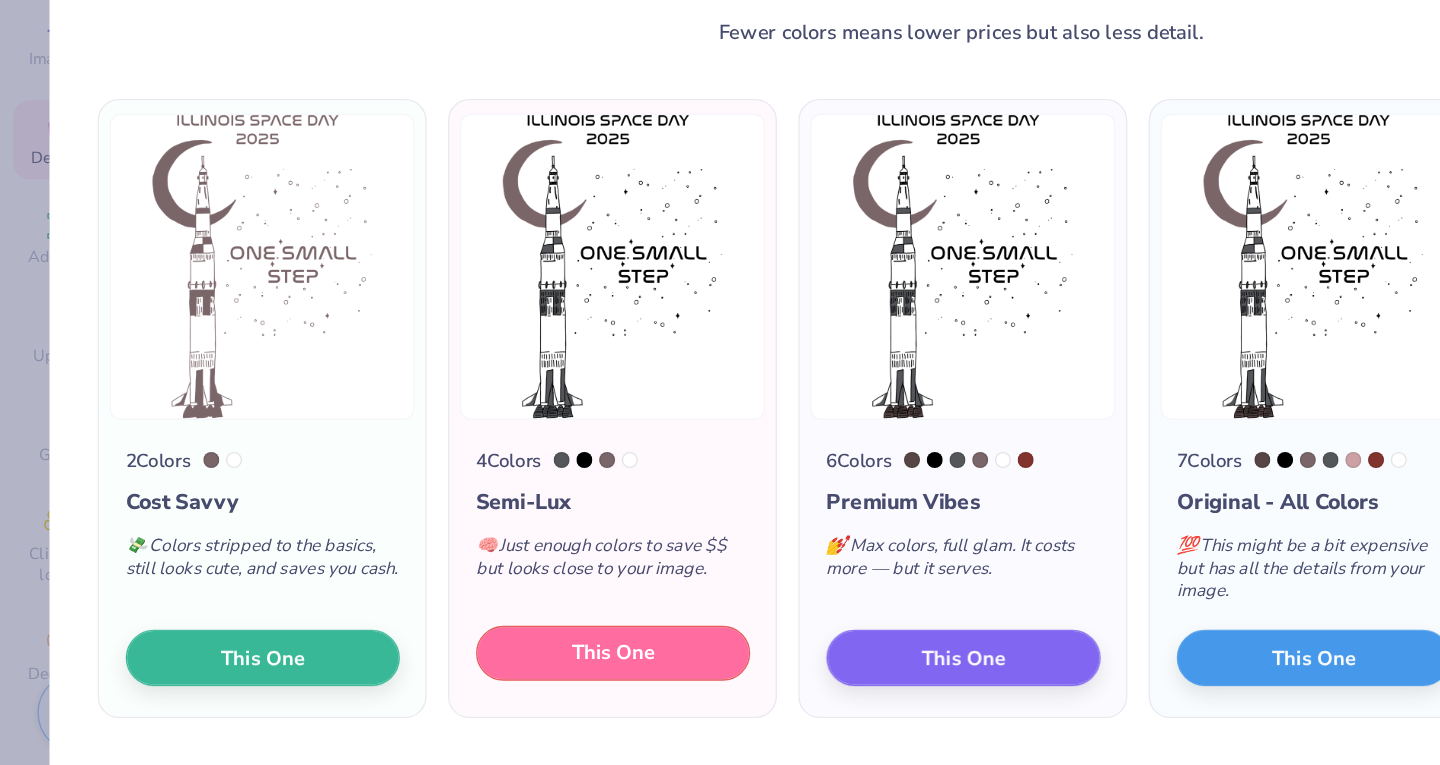 click on "This One" at bounding box center (458, 601) 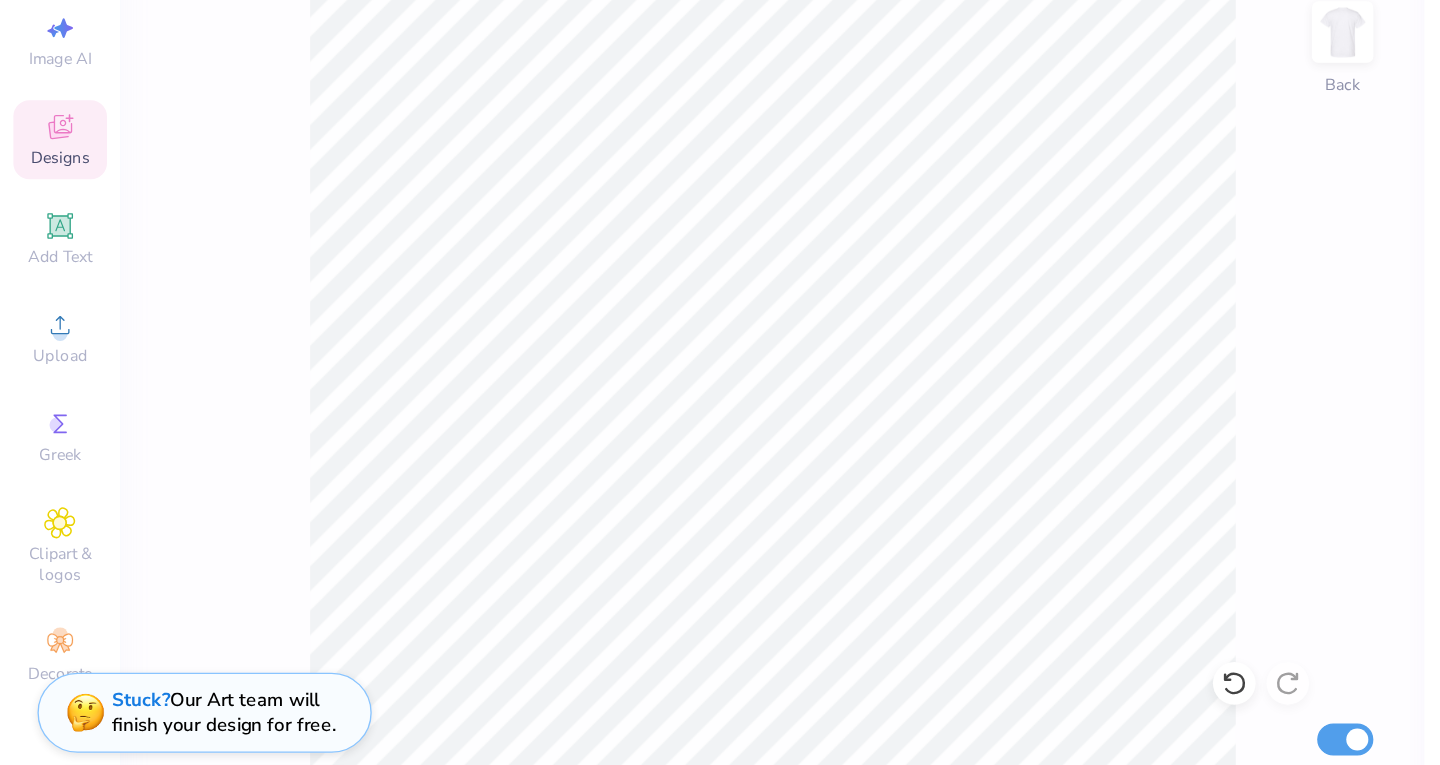 scroll, scrollTop: 0, scrollLeft: 0, axis: both 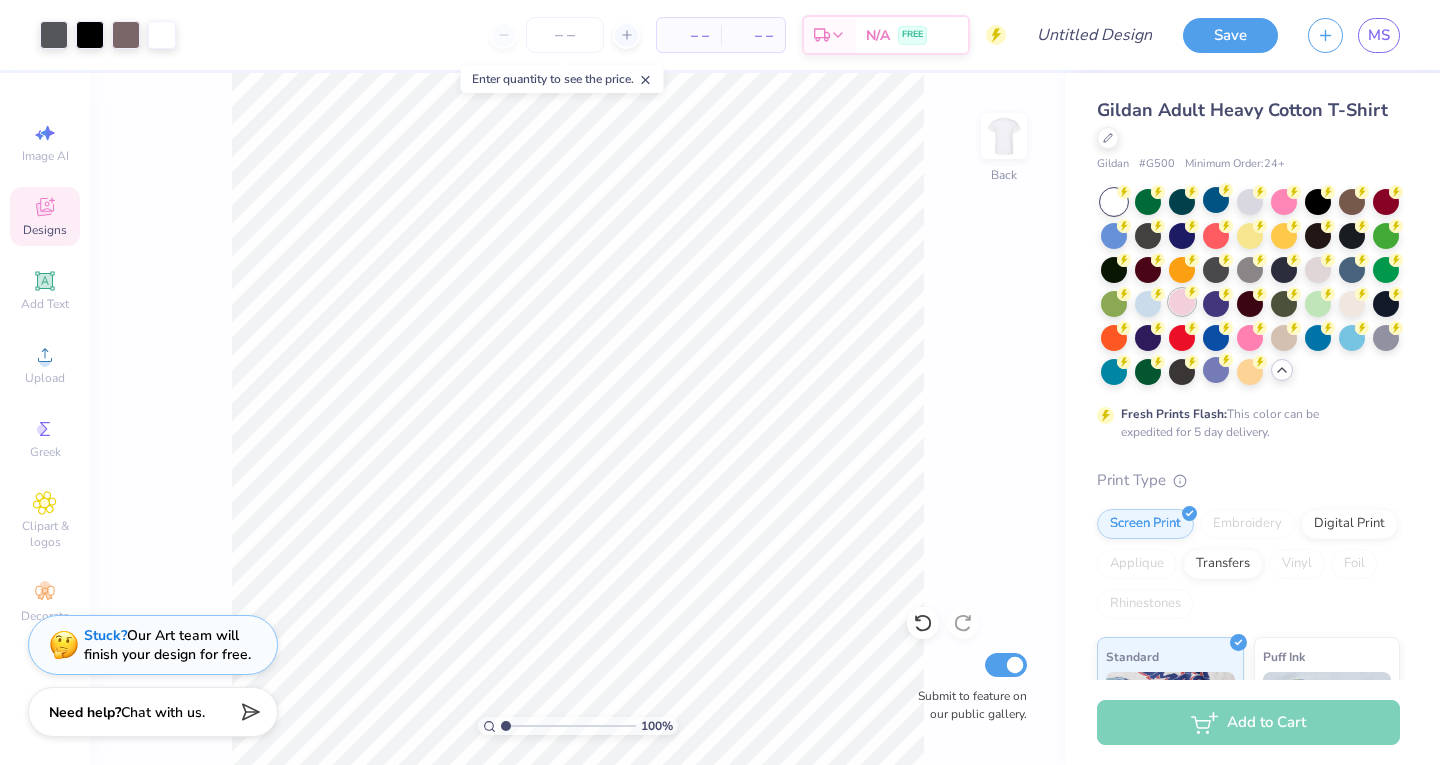 click at bounding box center [1182, 302] 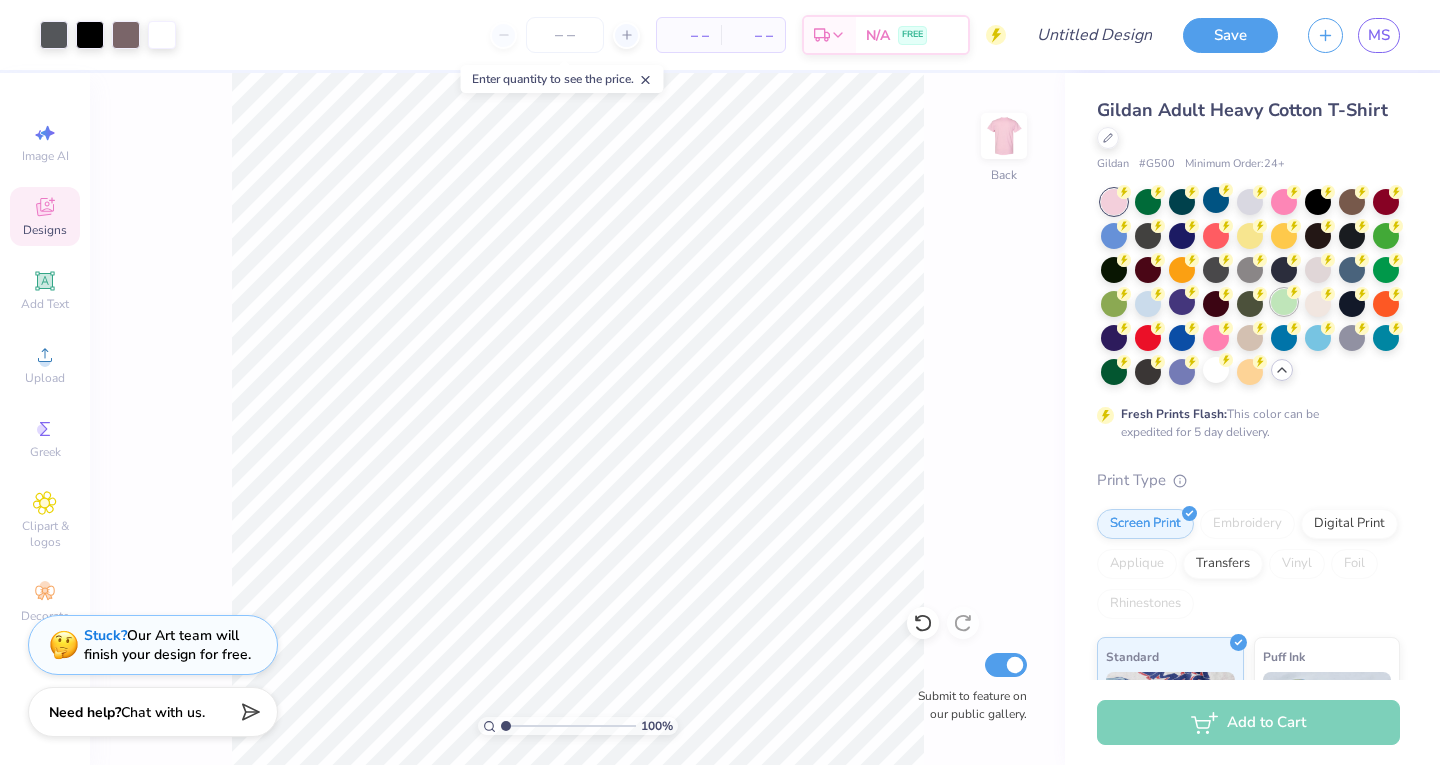 click at bounding box center (1284, 302) 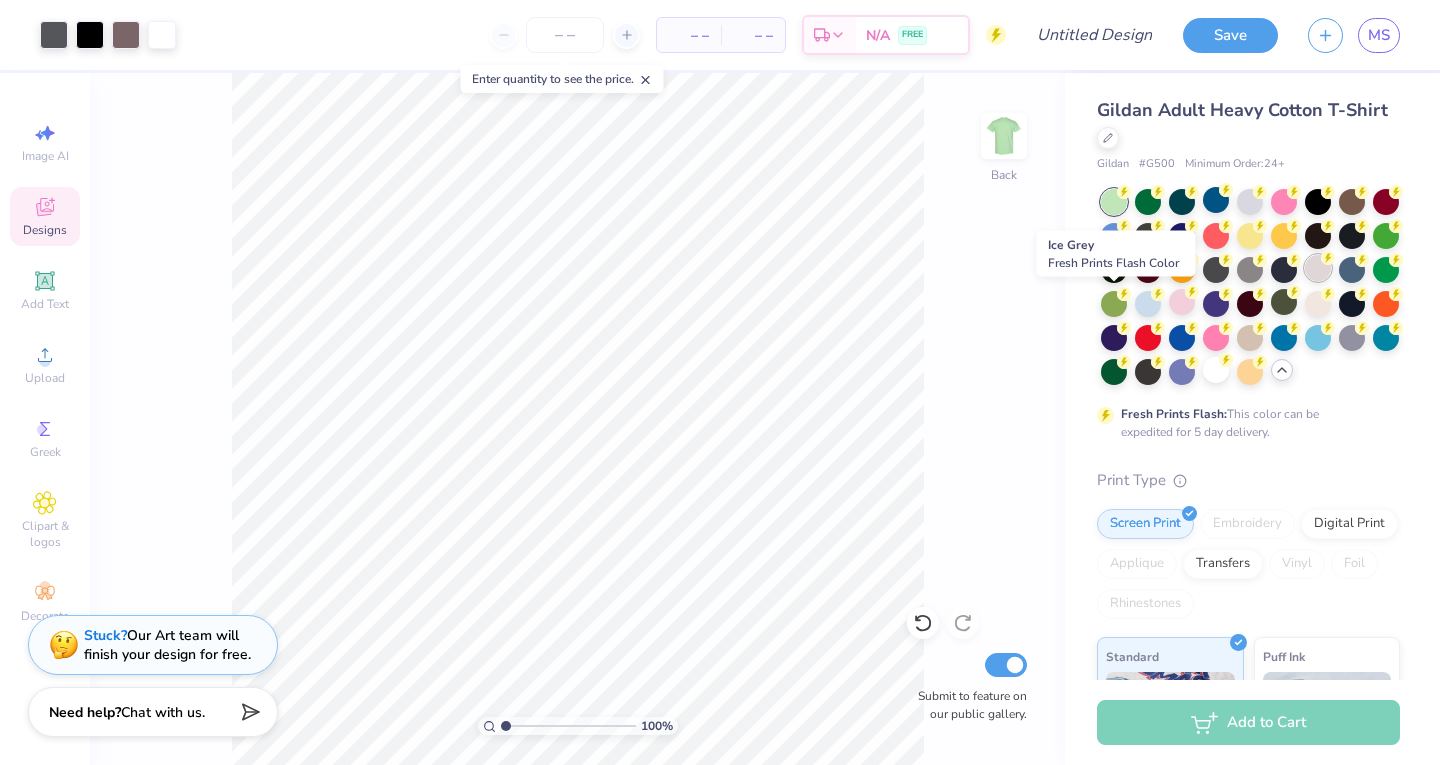 click at bounding box center (1318, 268) 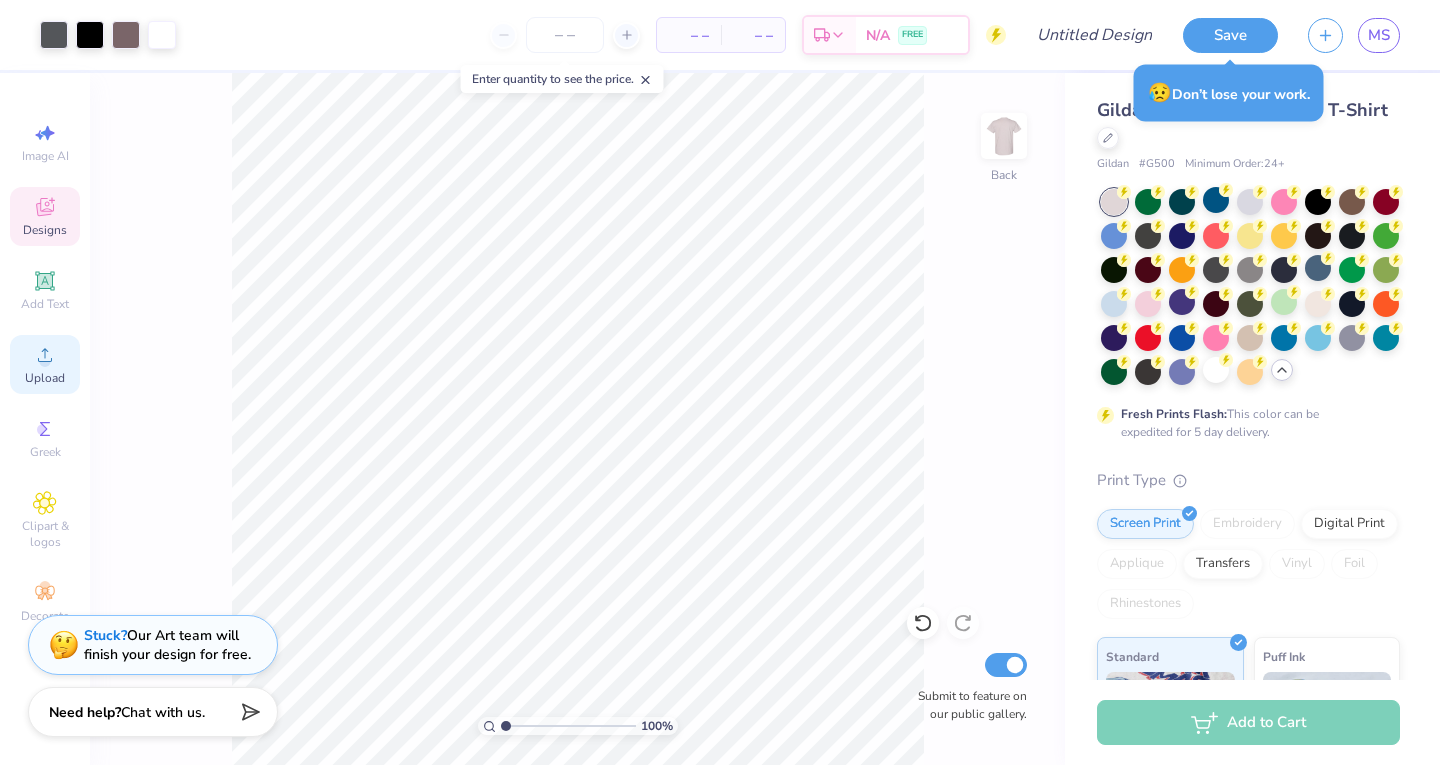 click on "Upload" at bounding box center (45, 378) 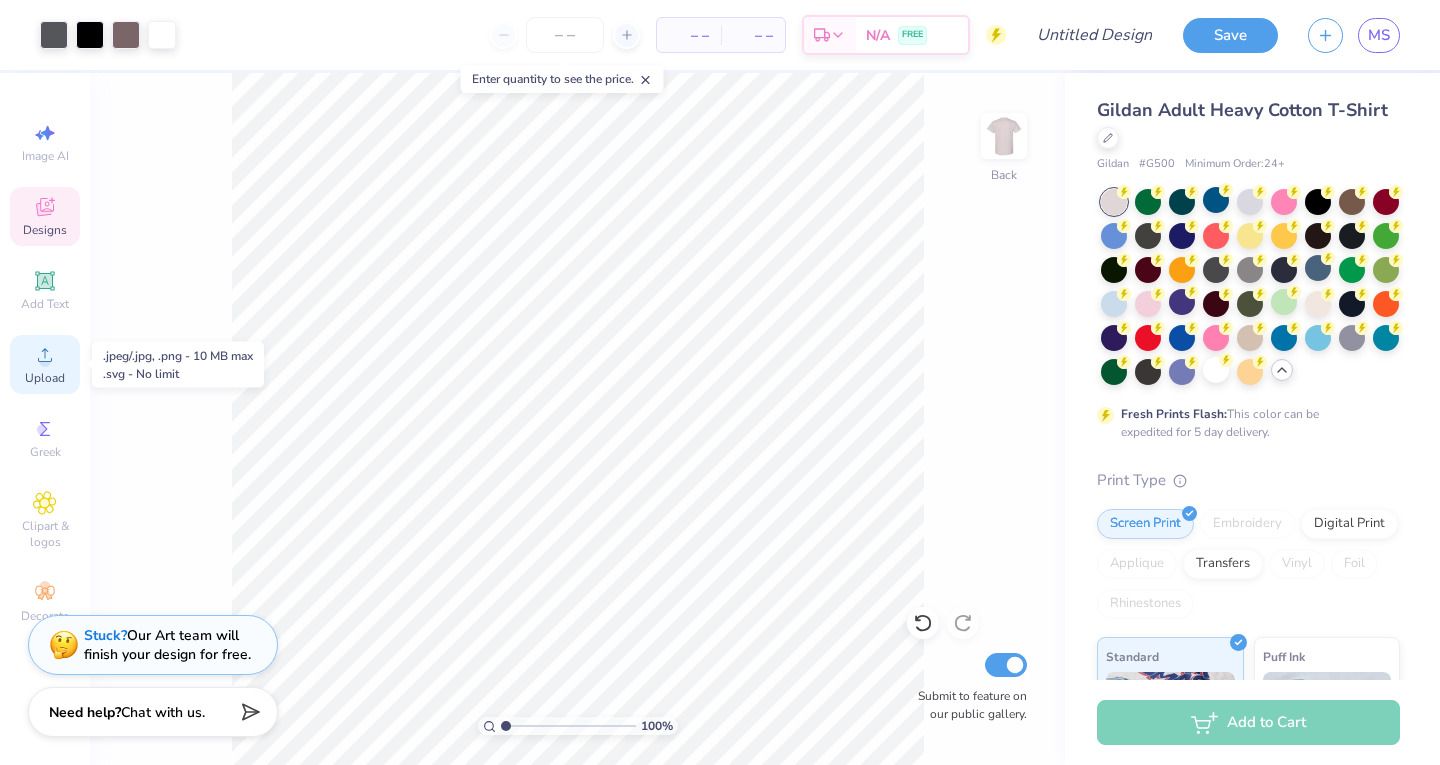 click on "Upload" at bounding box center [45, 378] 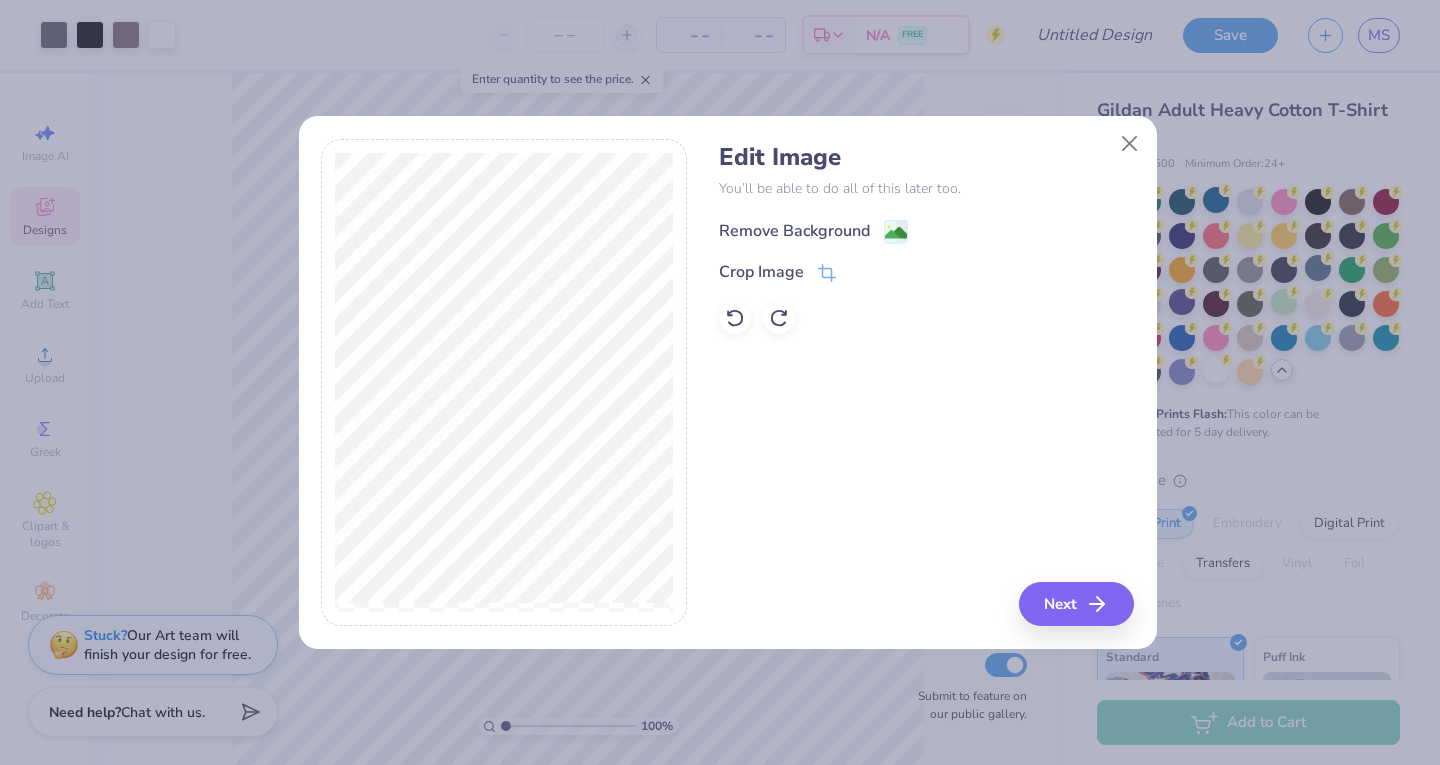 click on "Remove Background" at bounding box center (794, 231) 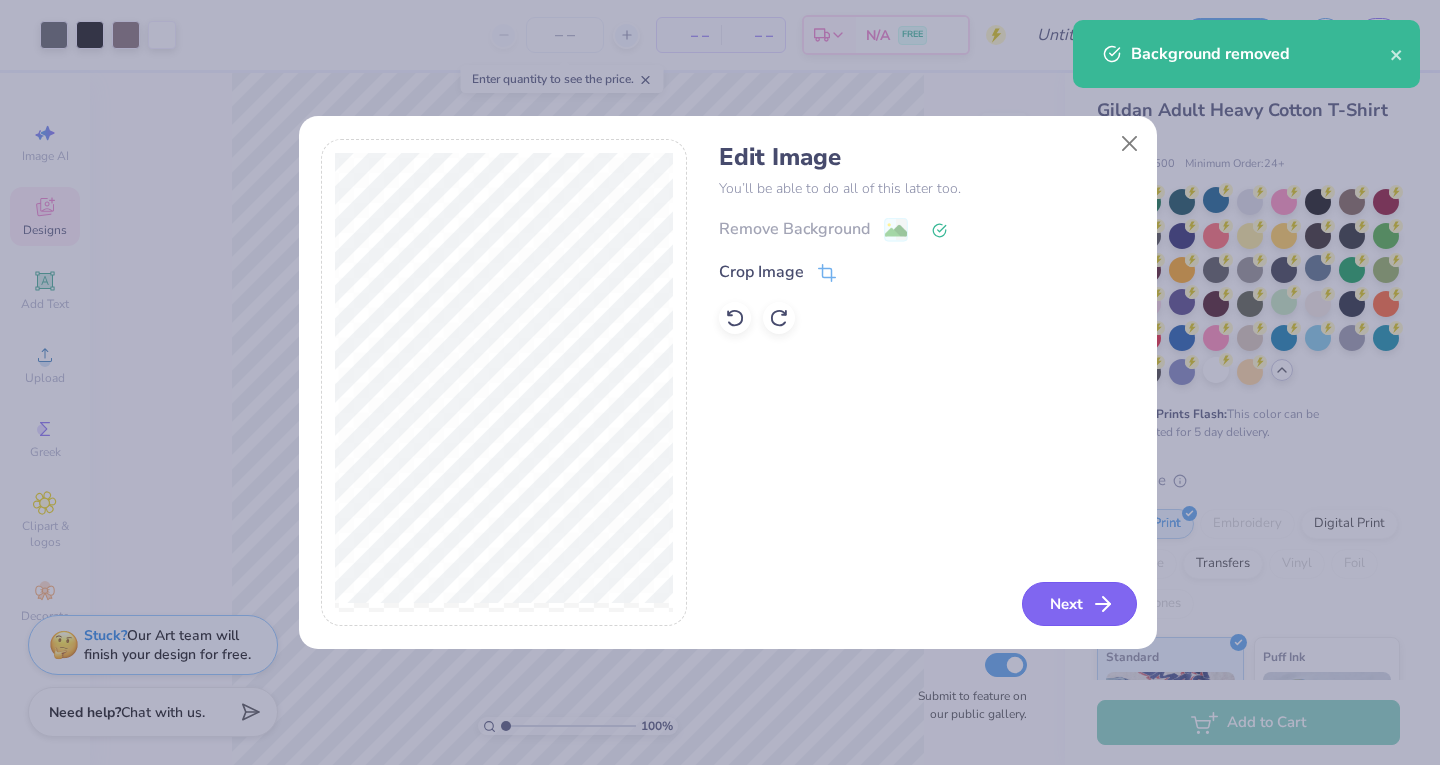 click on "Next" at bounding box center (1079, 604) 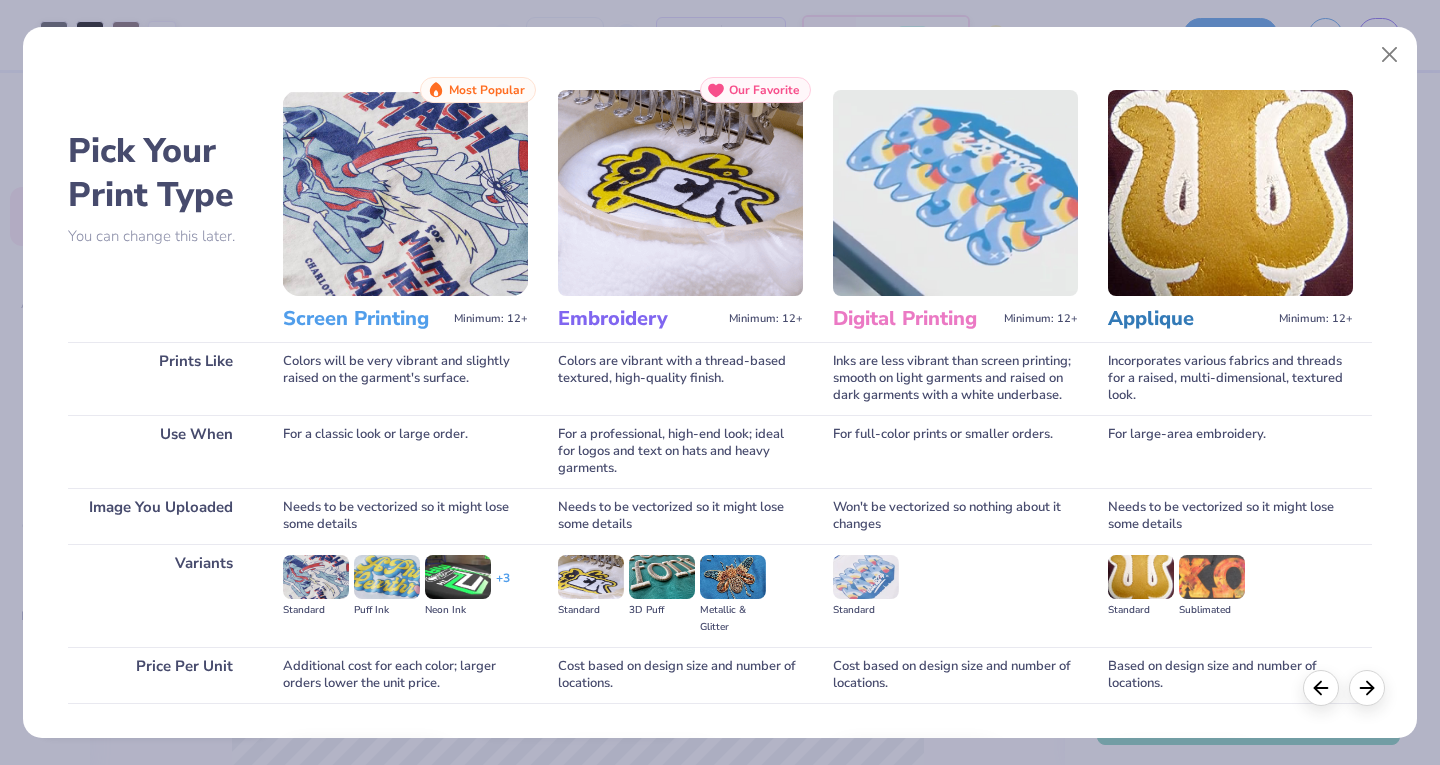 scroll, scrollTop: 132, scrollLeft: 0, axis: vertical 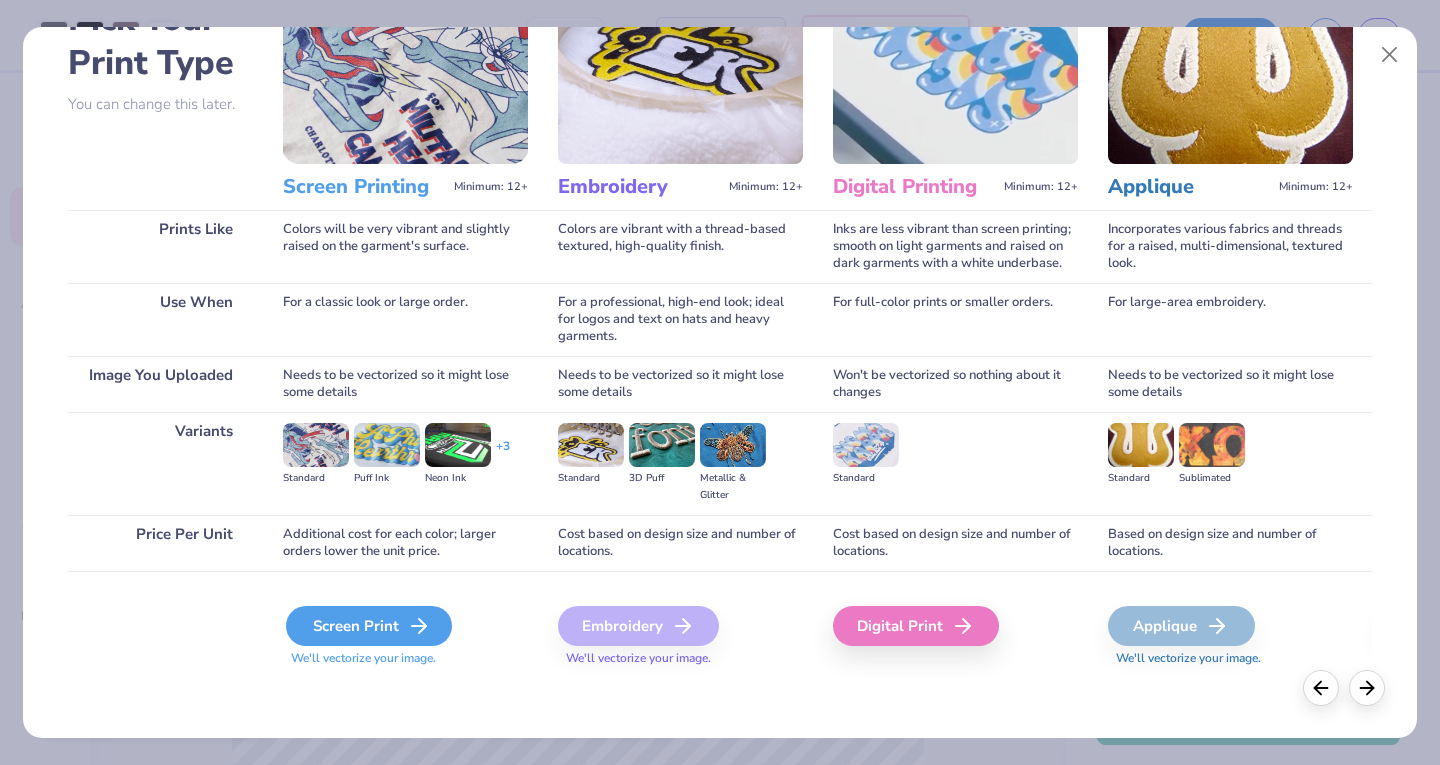 click on "Screen Print" at bounding box center (369, 626) 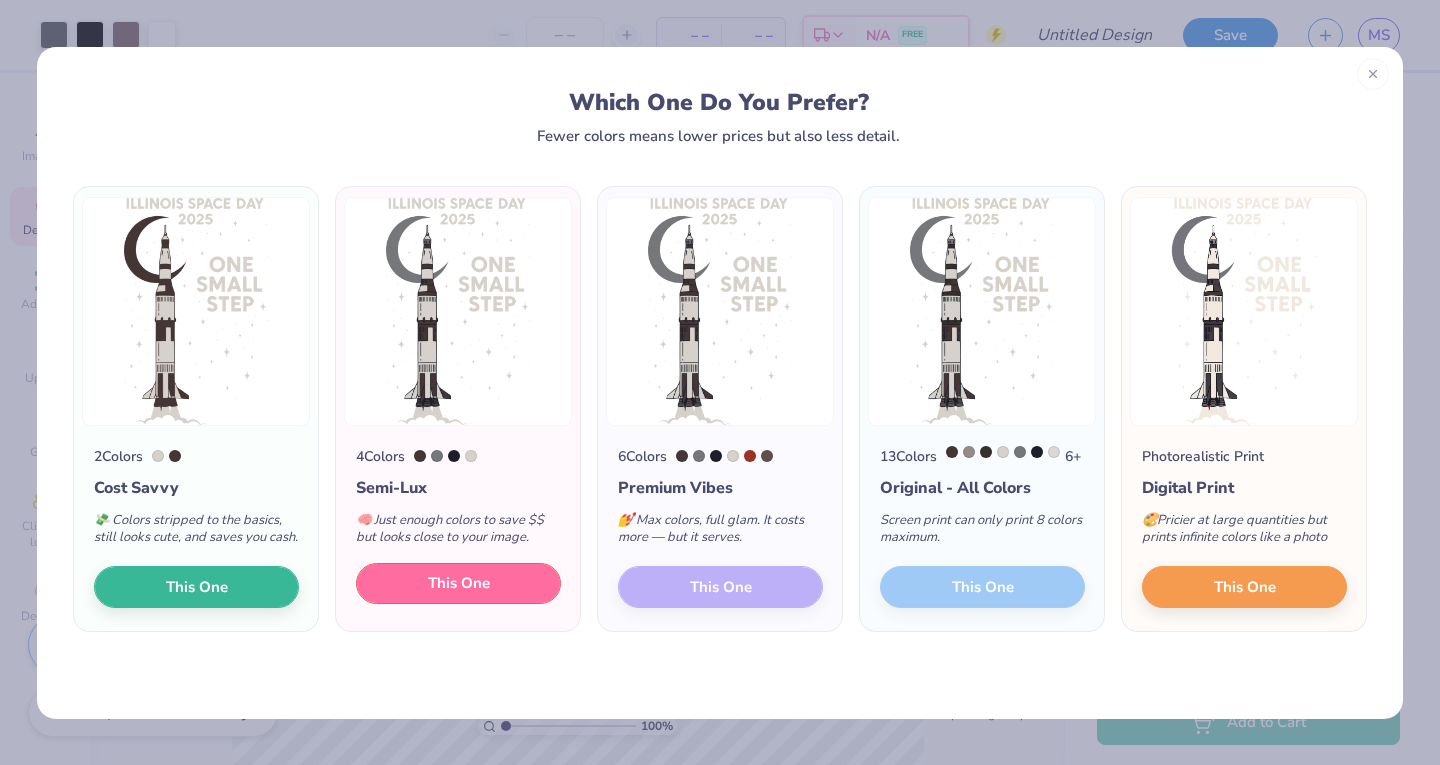 click on "This One" at bounding box center (458, 584) 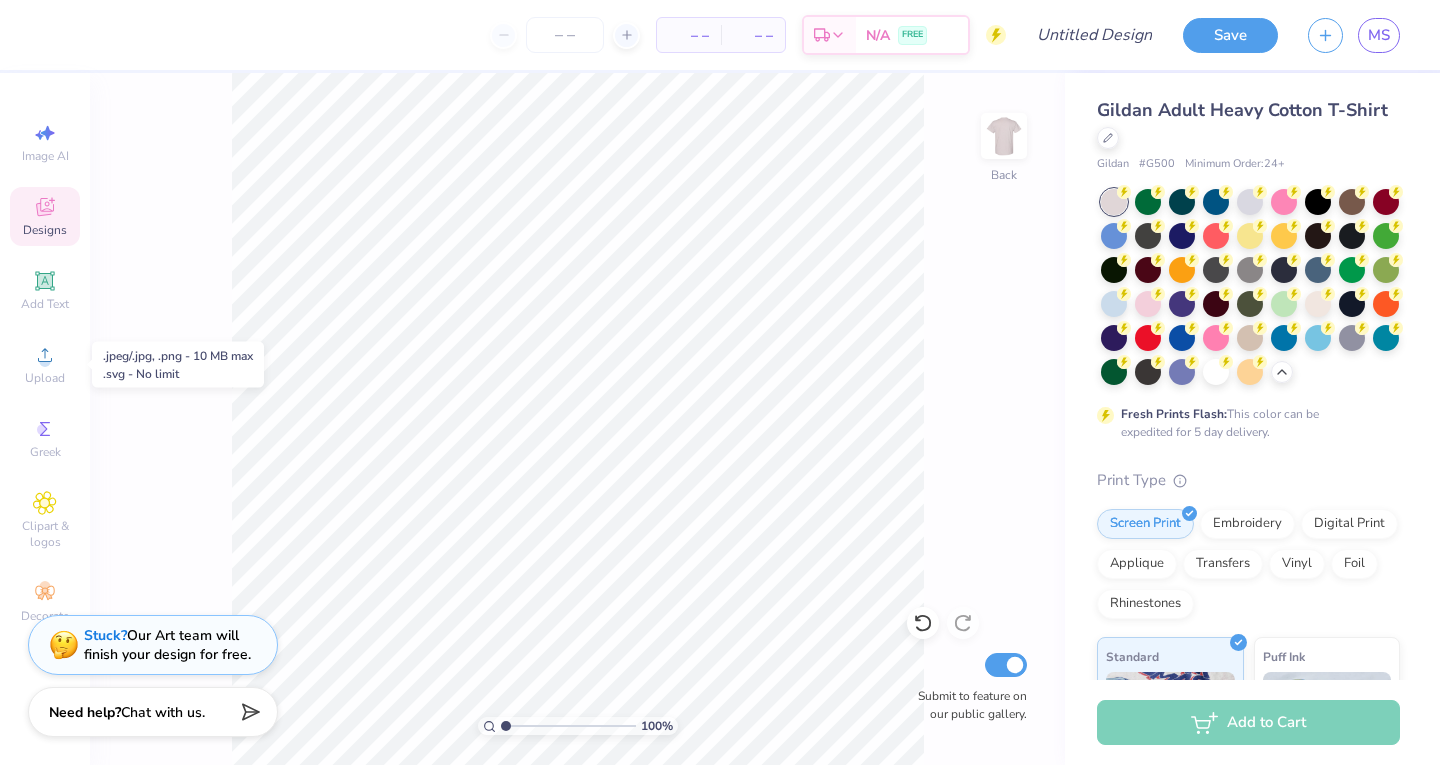 scroll, scrollTop: 0, scrollLeft: 0, axis: both 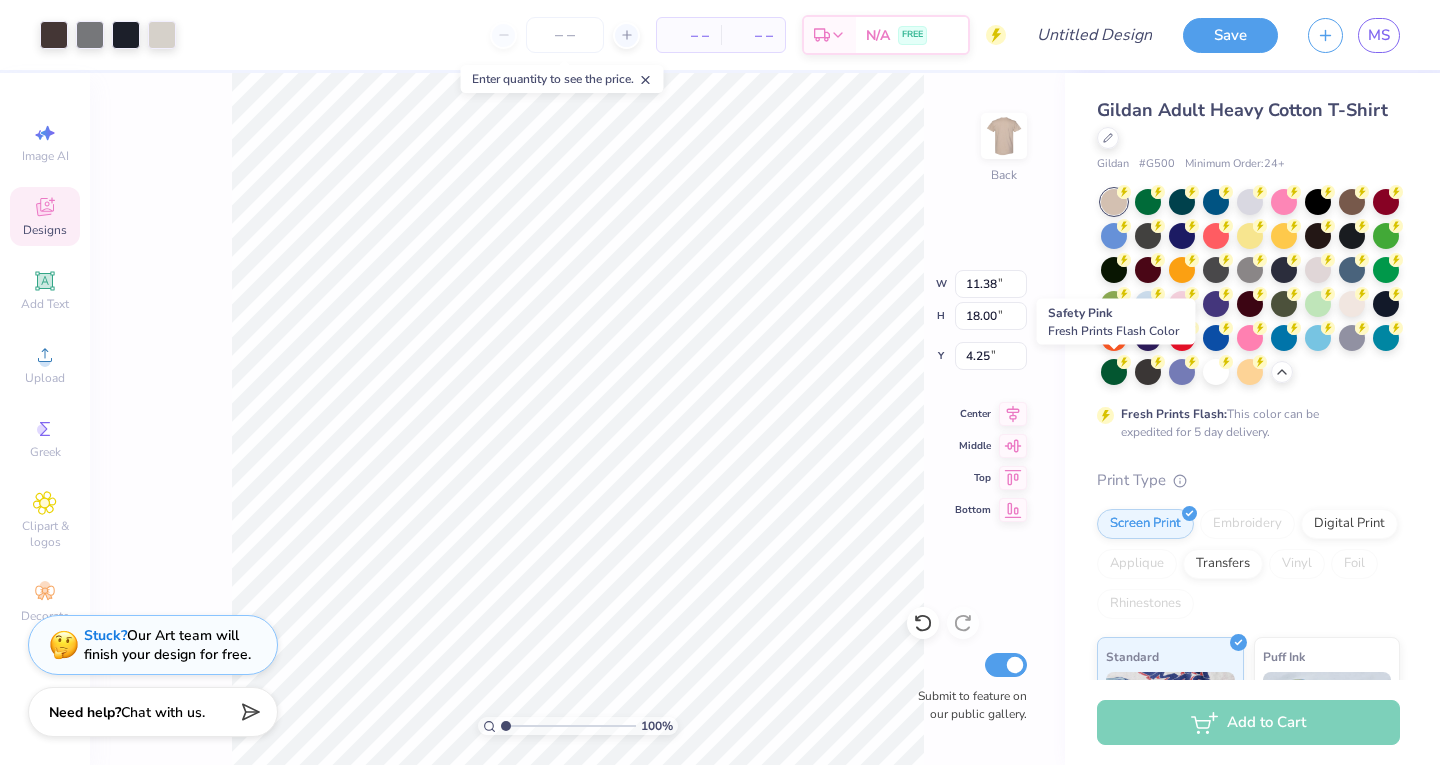 click at bounding box center (1250, 338) 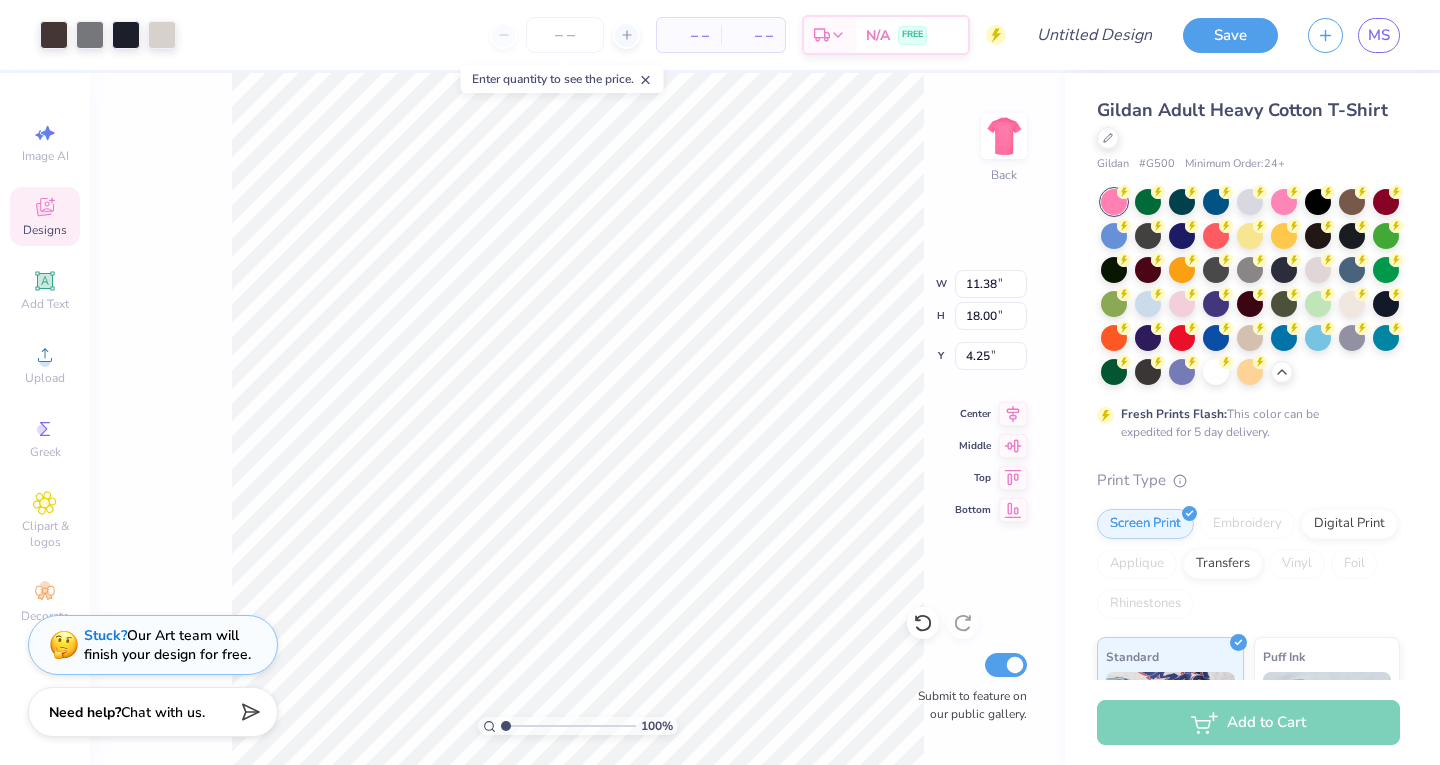 click on "Gildan Adult Heavy Cotton T-Shirt" at bounding box center (1242, 110) 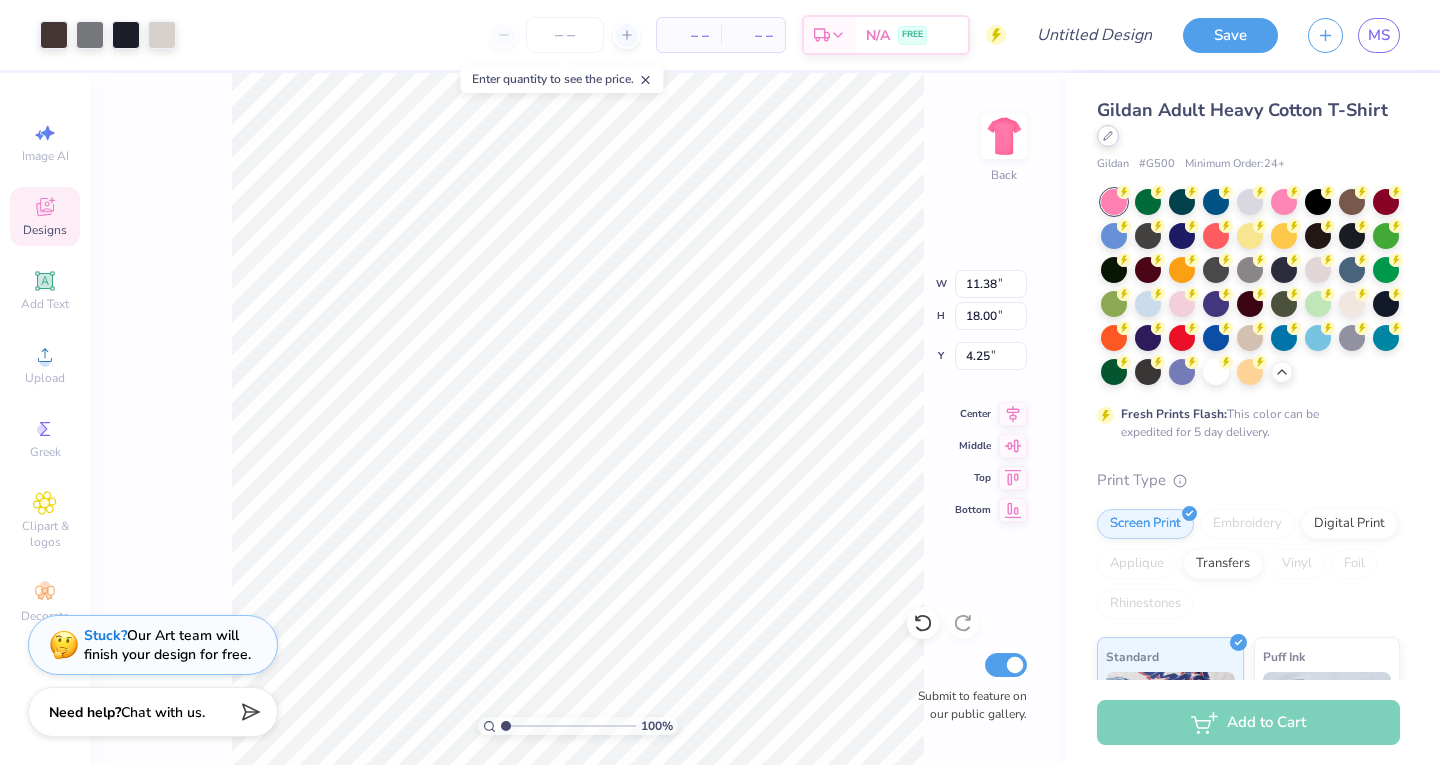click 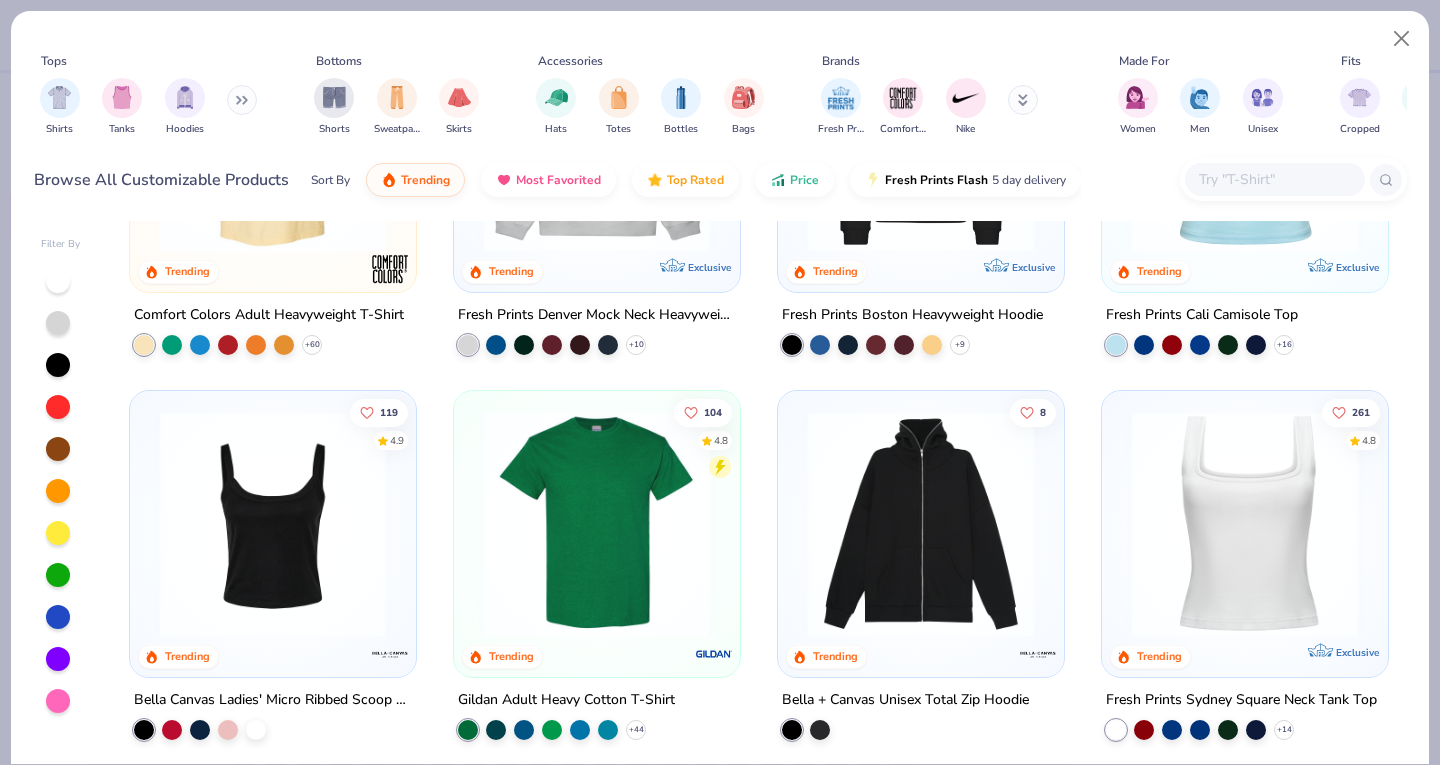 scroll, scrollTop: 225, scrollLeft: 0, axis: vertical 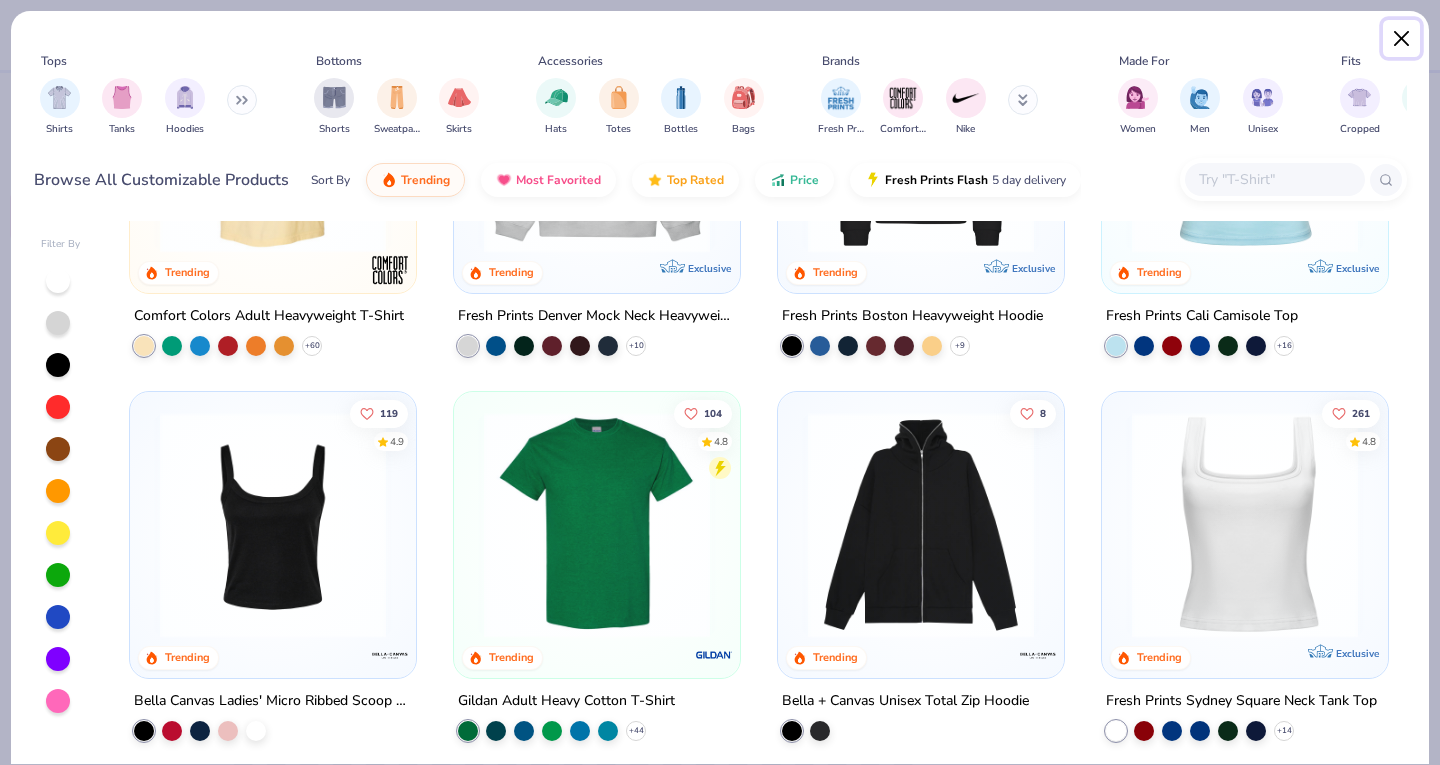 click at bounding box center (1402, 39) 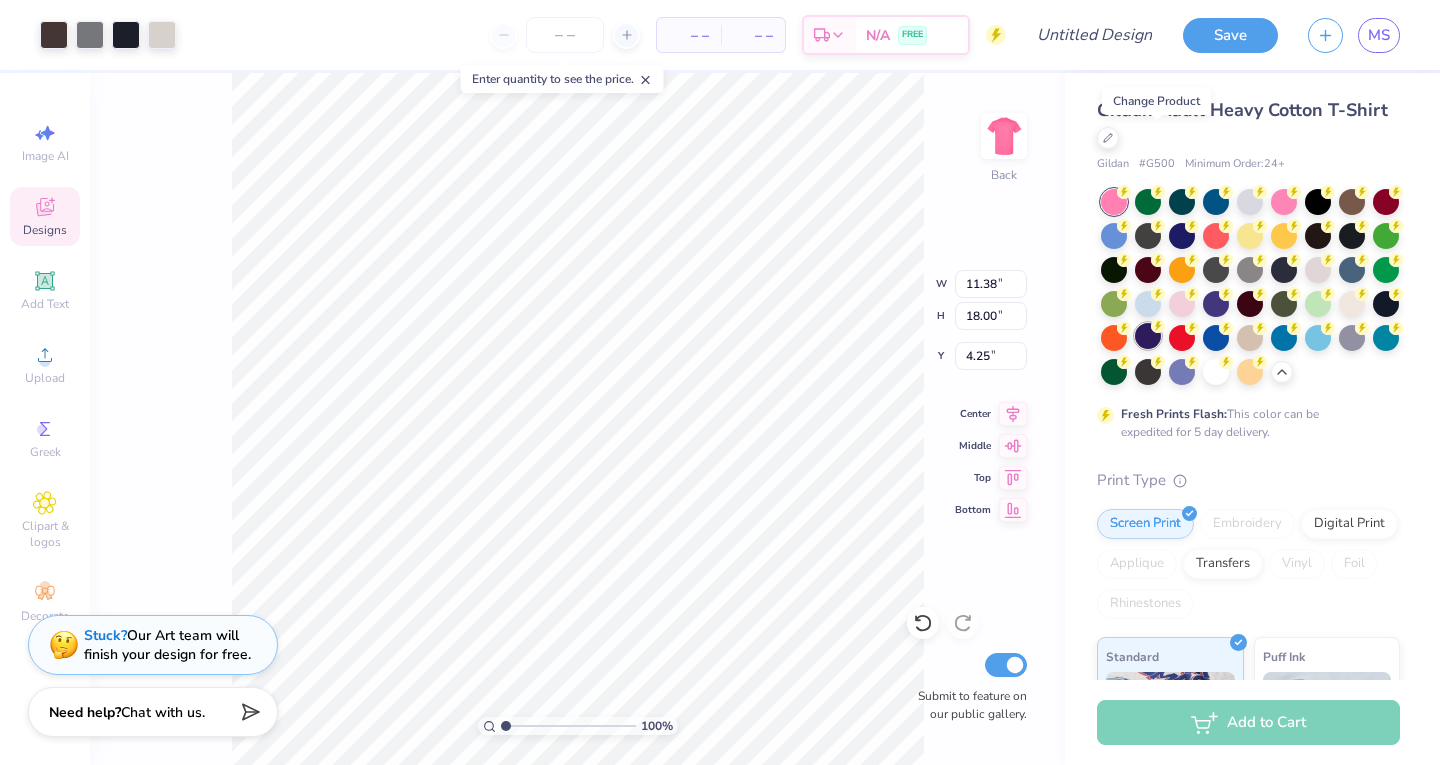 click 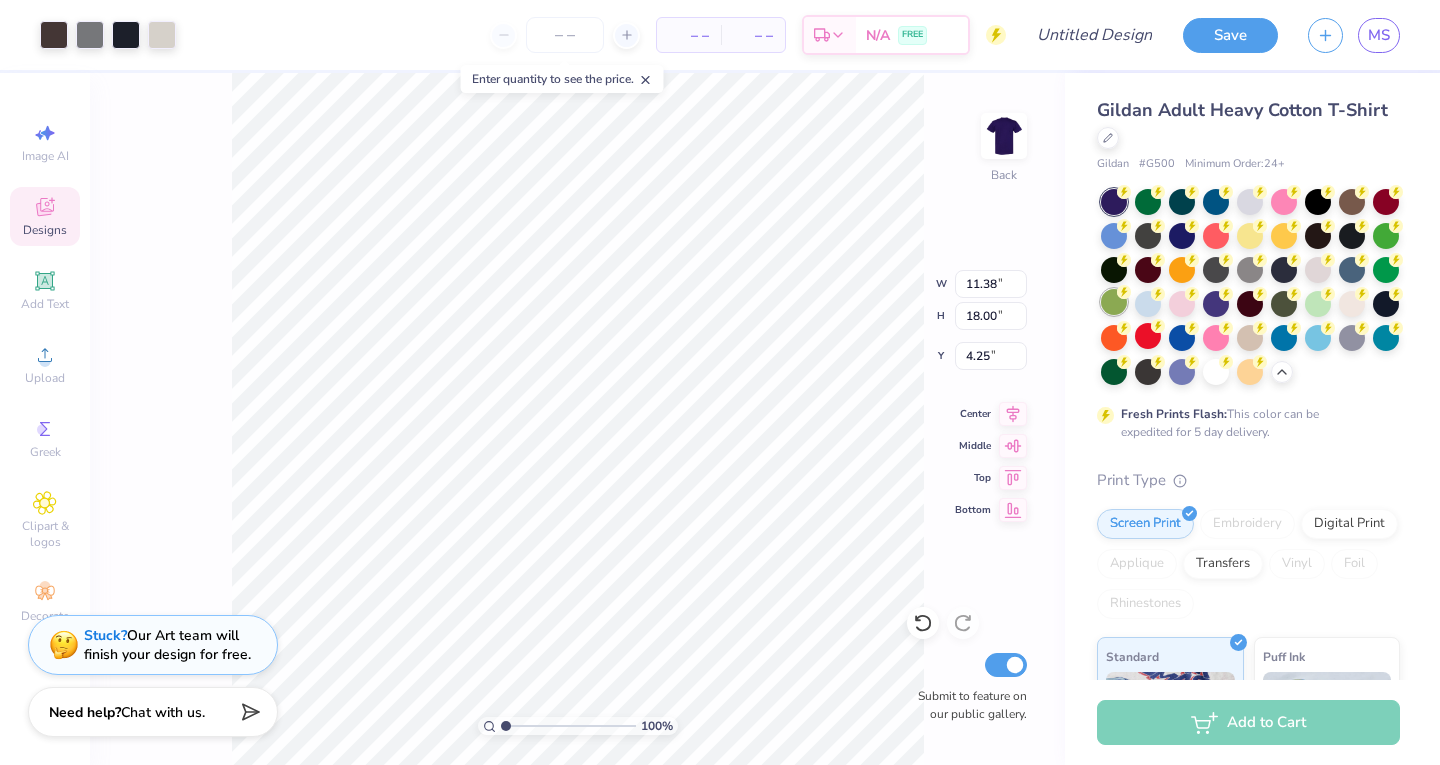 click at bounding box center (1114, 302) 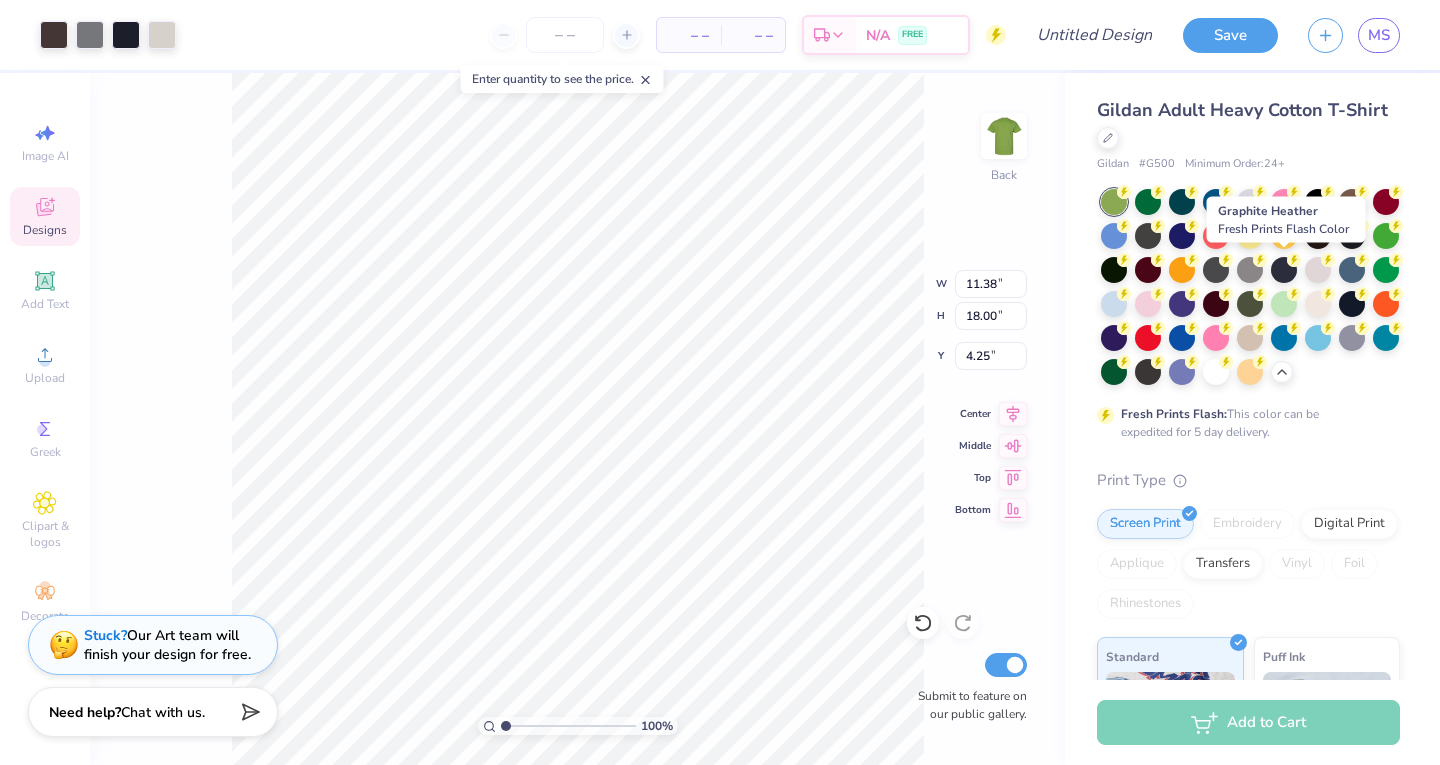 scroll, scrollTop: 0, scrollLeft: 0, axis: both 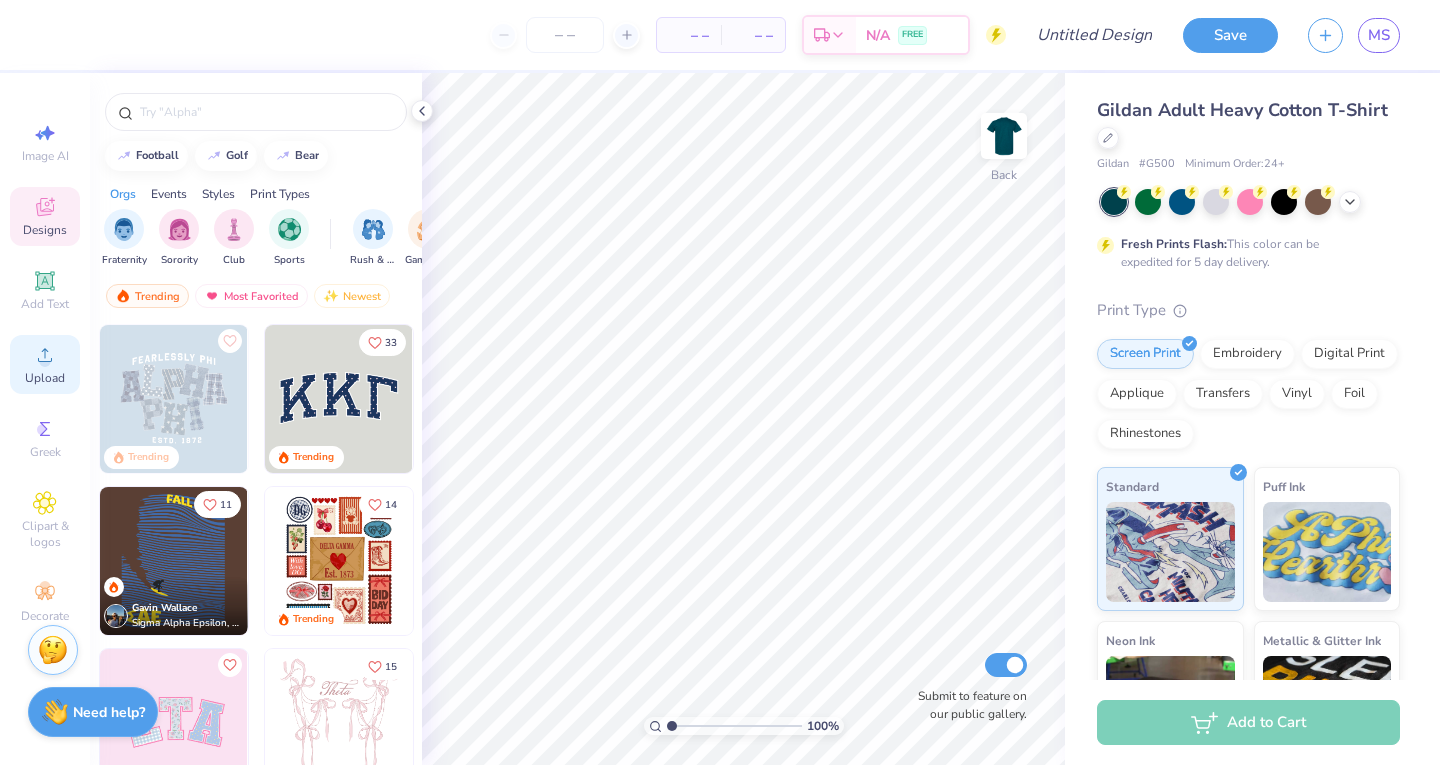 click 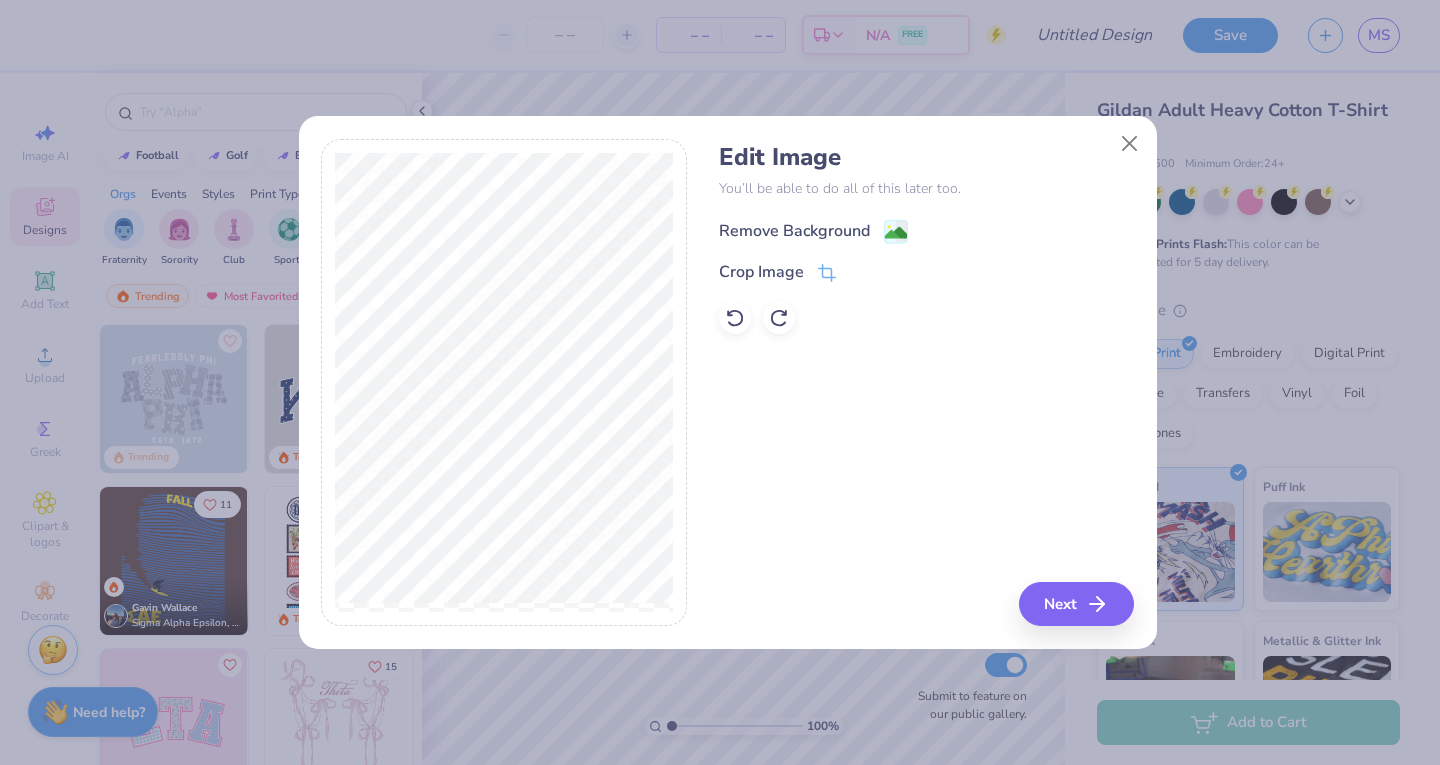 click on "Remove Background" at bounding box center (794, 231) 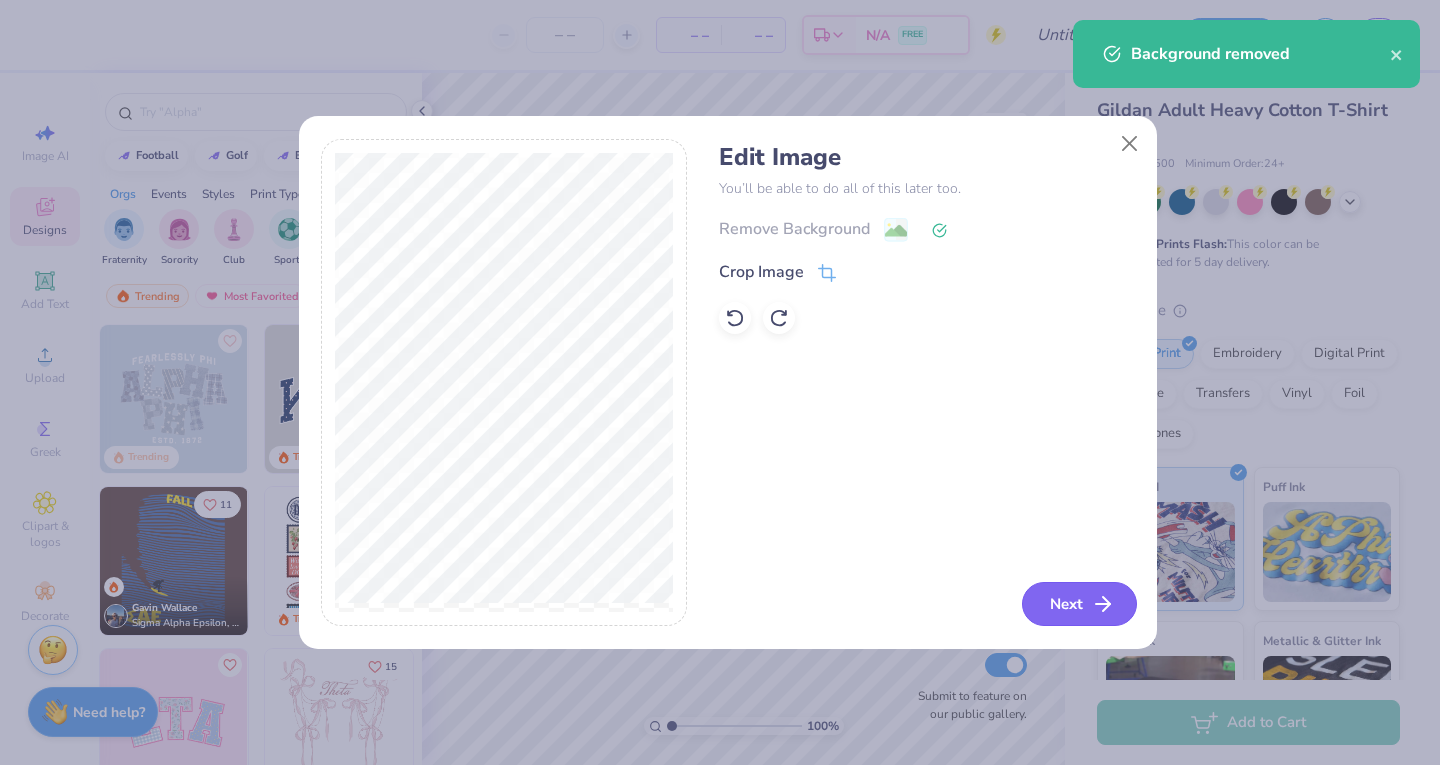 click on "Next" at bounding box center (1079, 604) 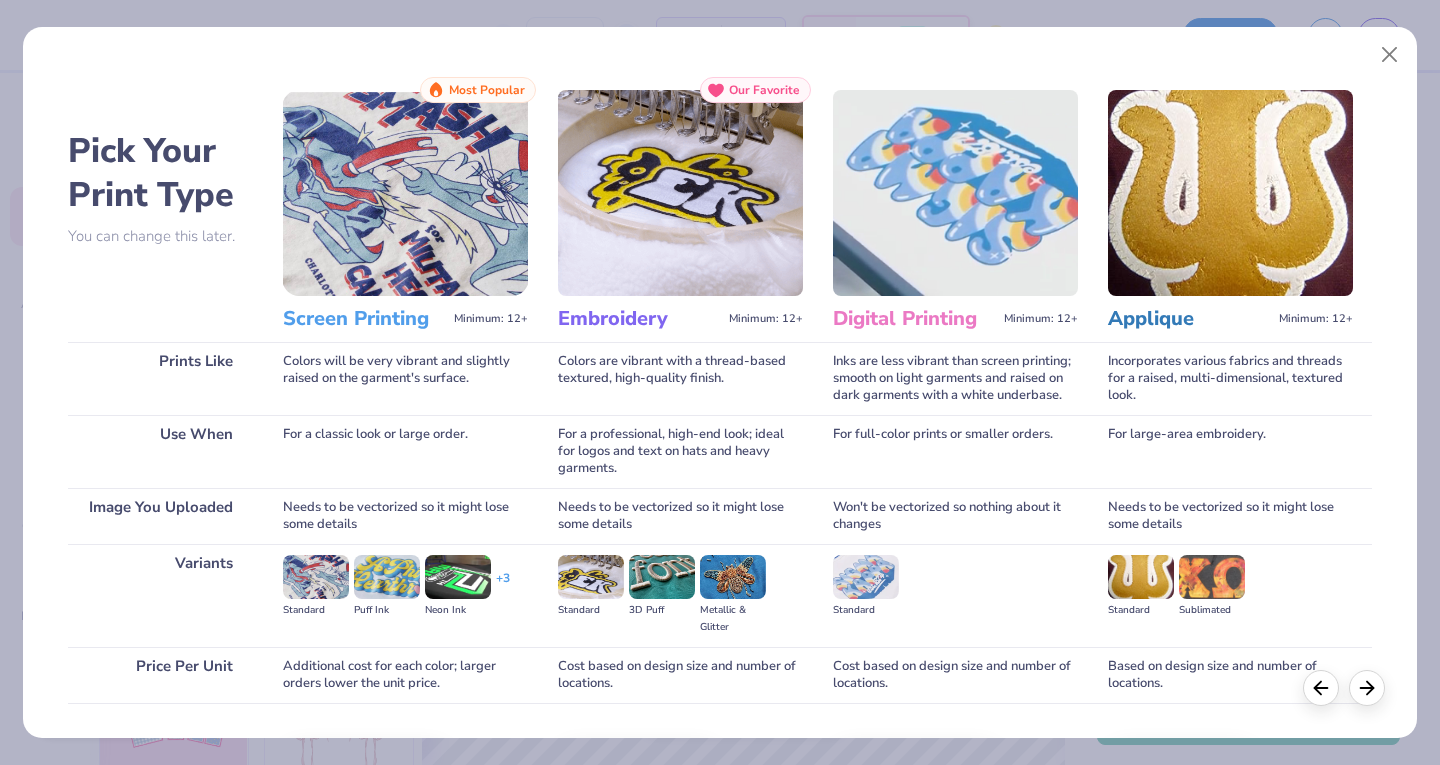 scroll, scrollTop: 132, scrollLeft: 0, axis: vertical 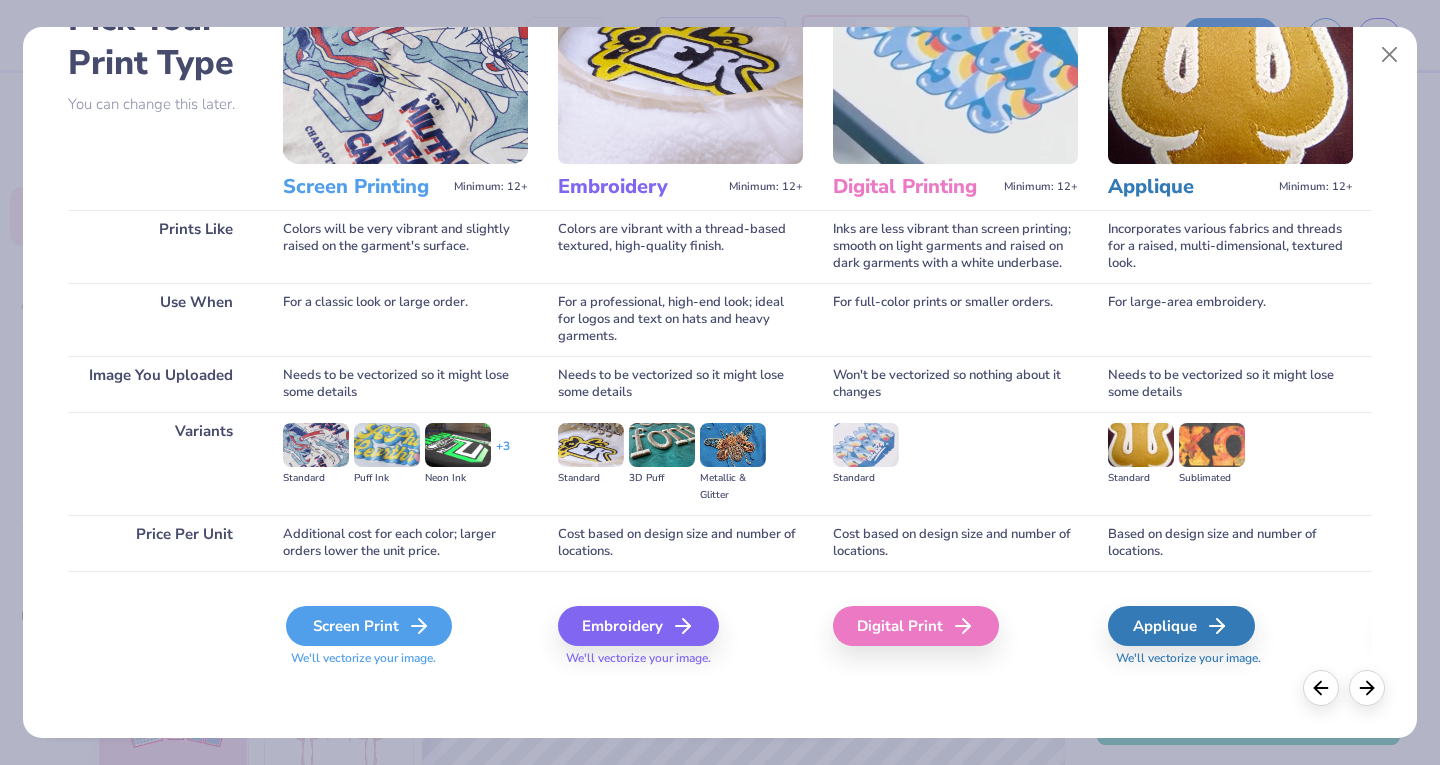 click on "Screen Print" at bounding box center [369, 626] 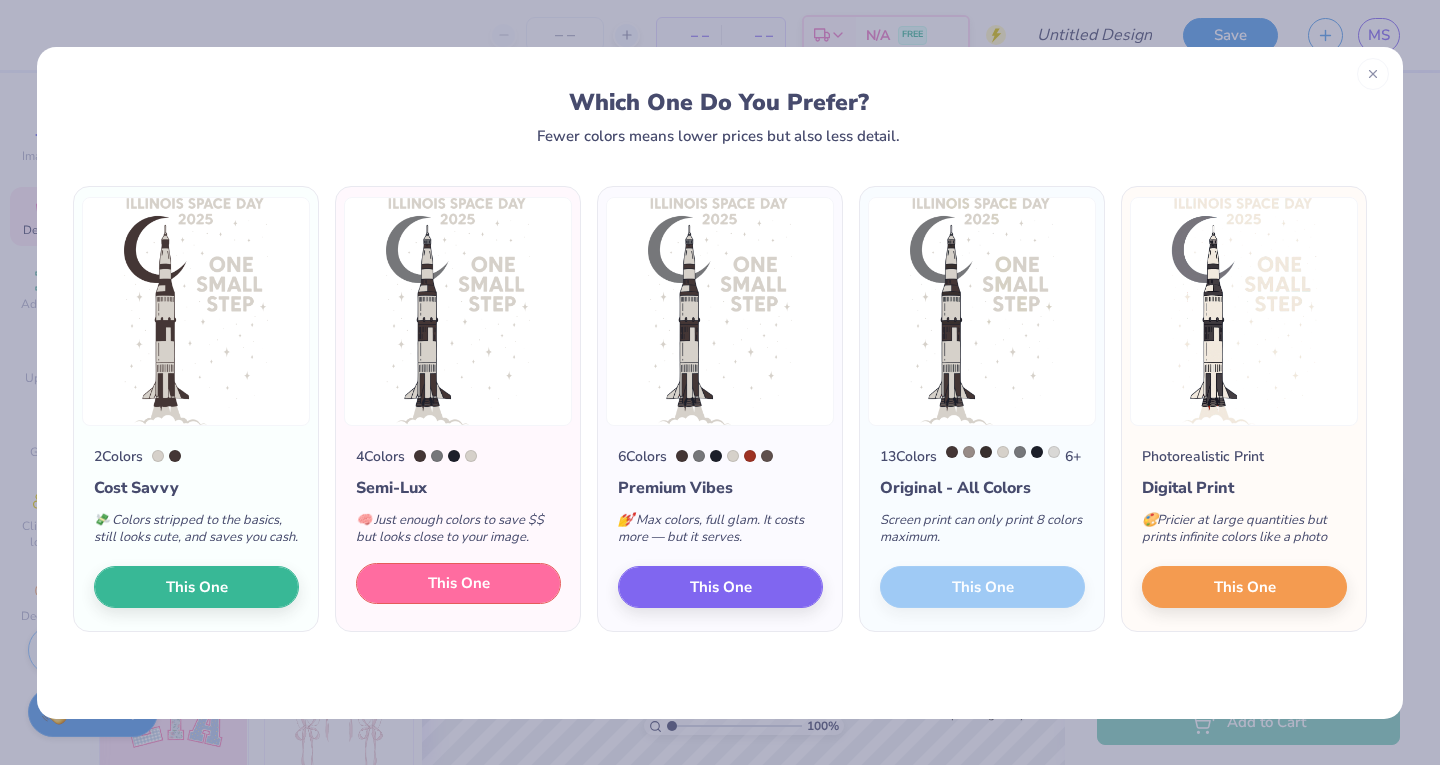 click on "This One" at bounding box center (458, 584) 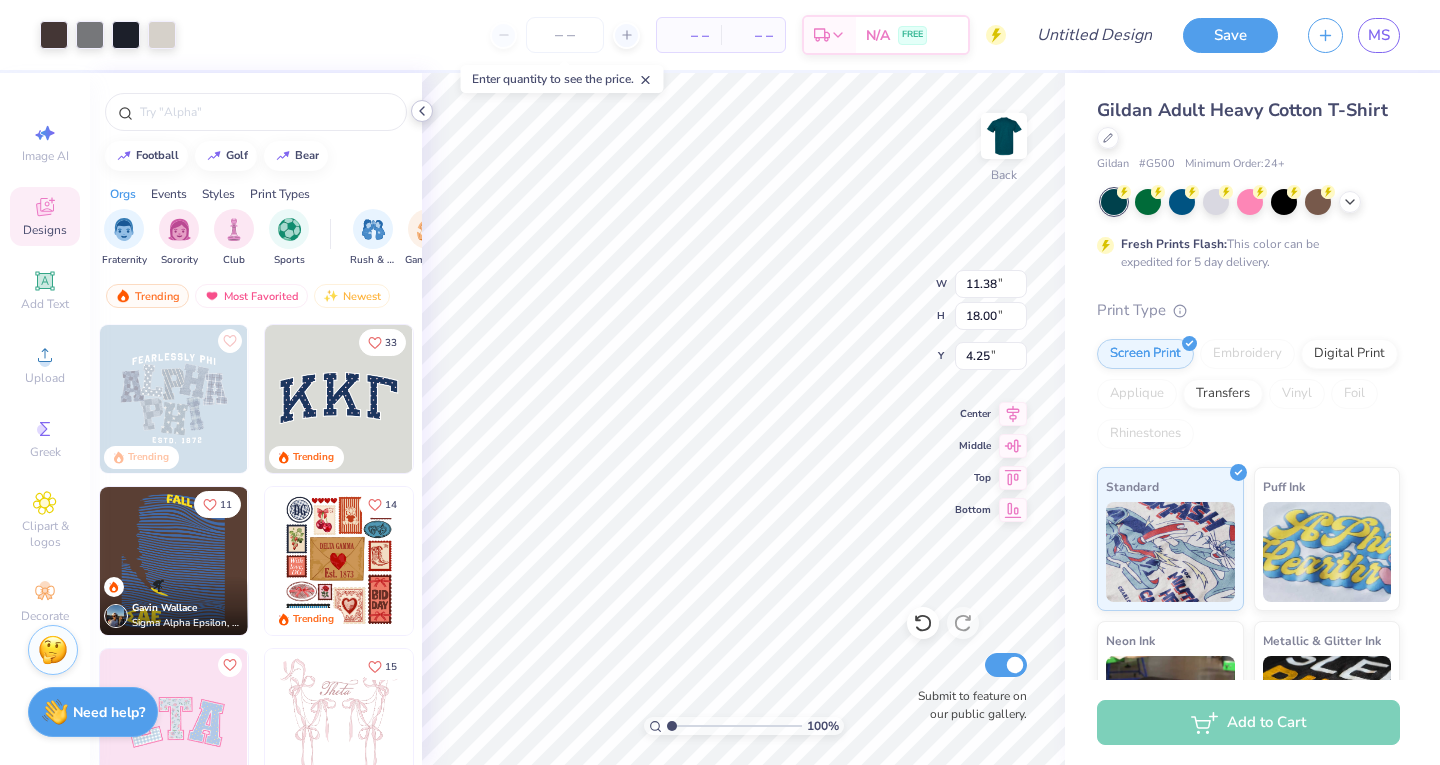 click 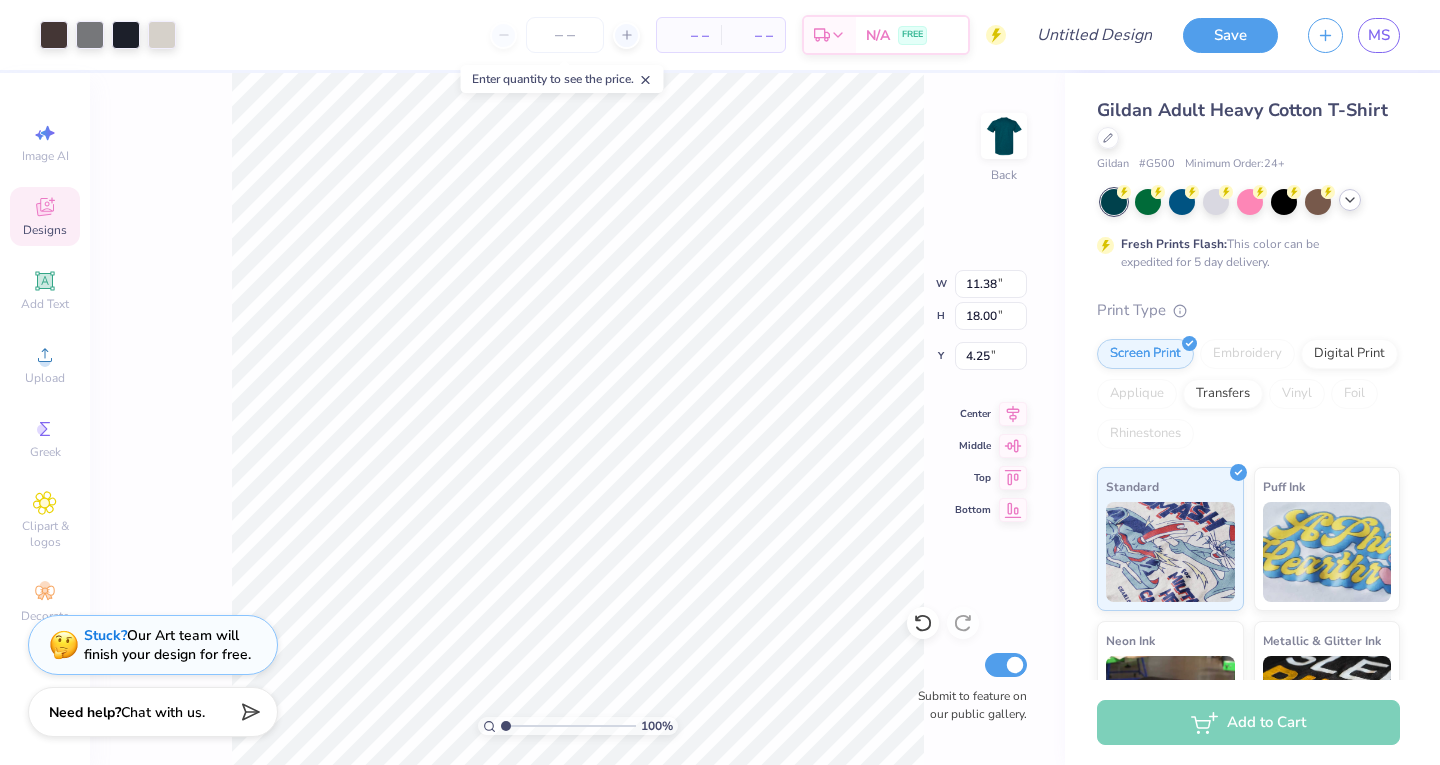 click 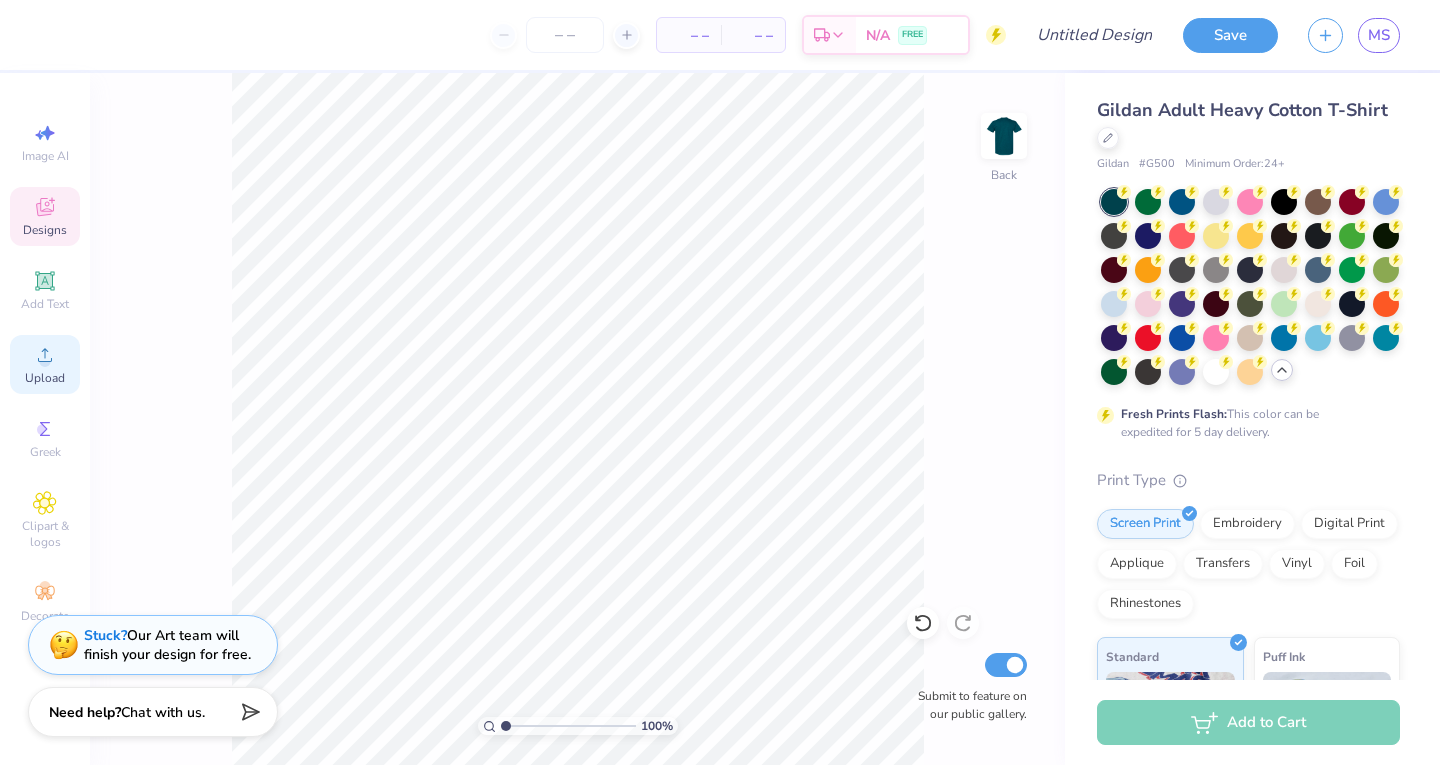 click 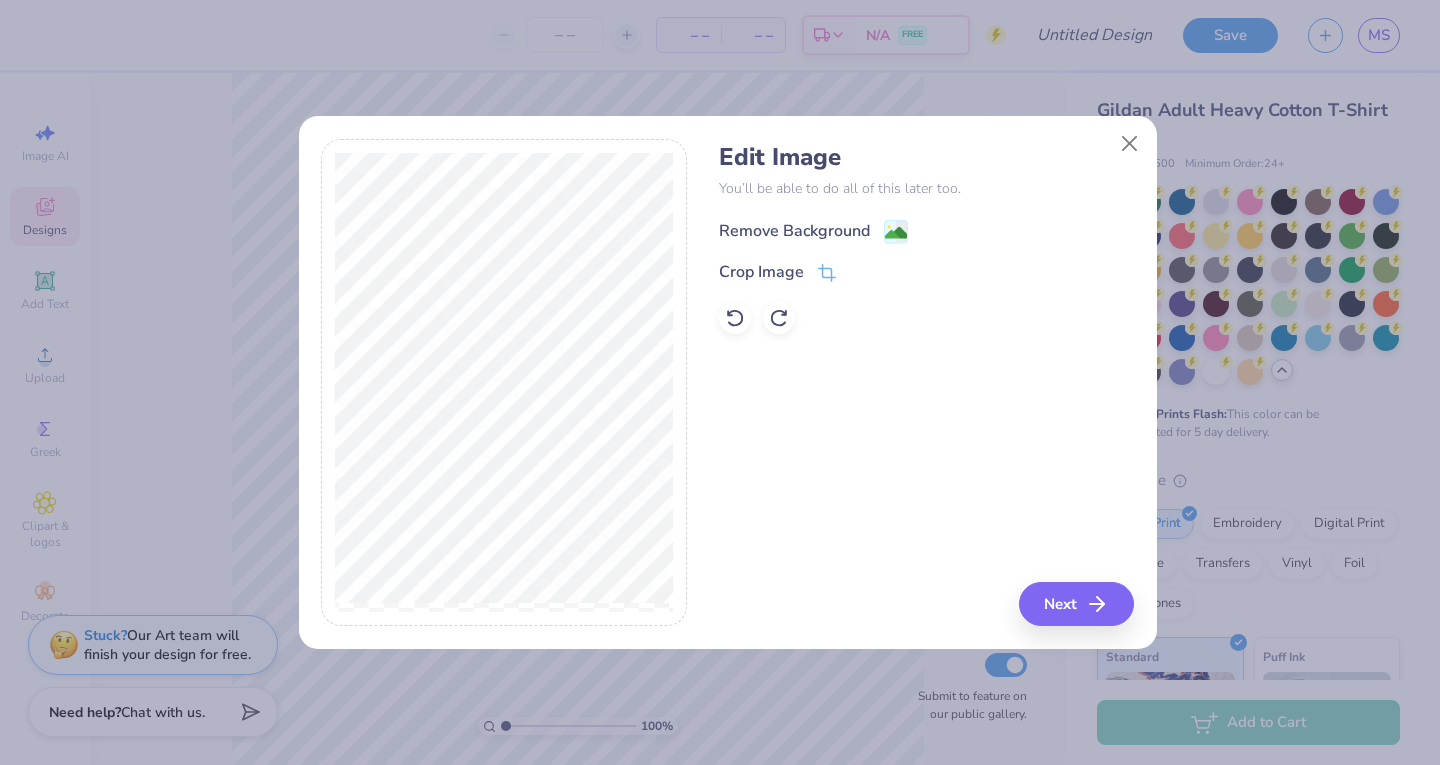 click on "Remove Background" at bounding box center [794, 231] 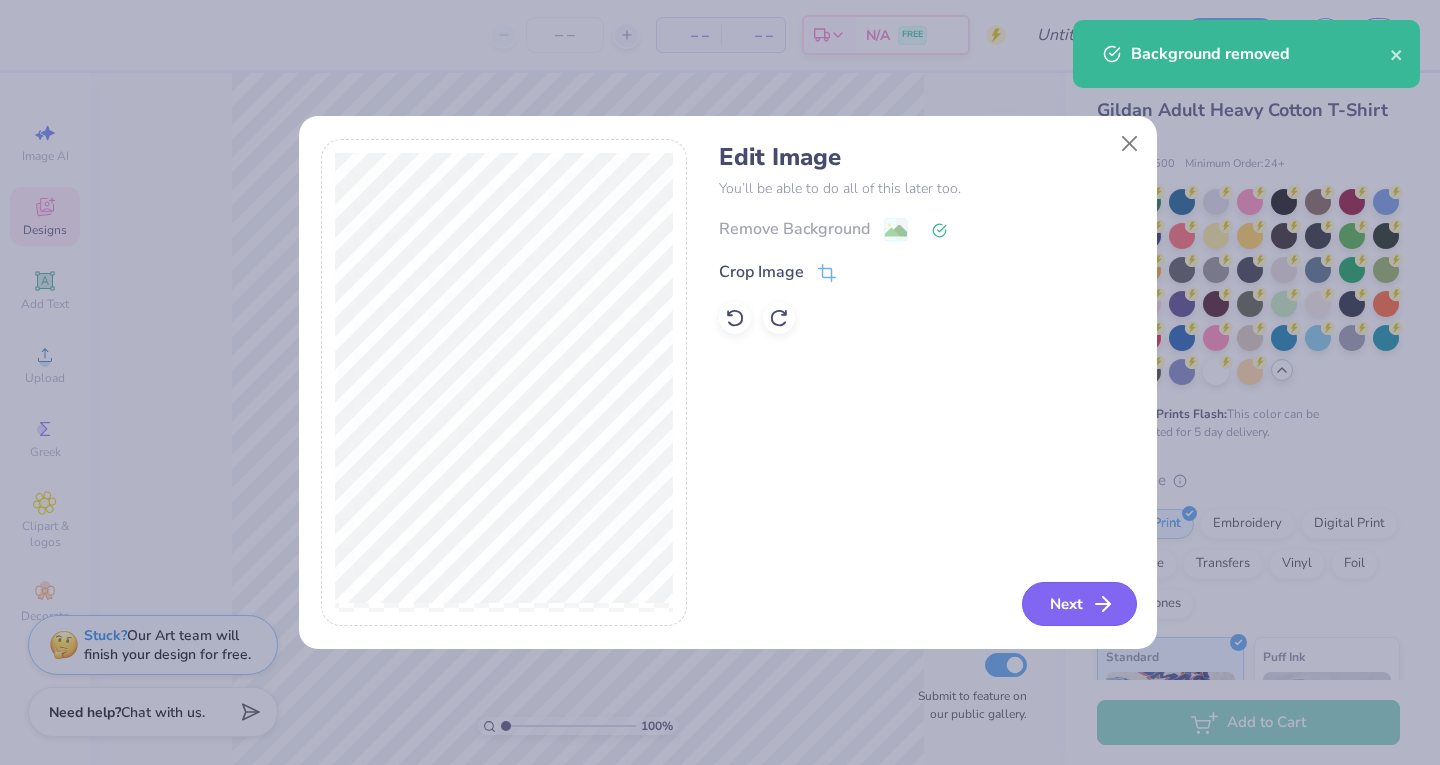 click 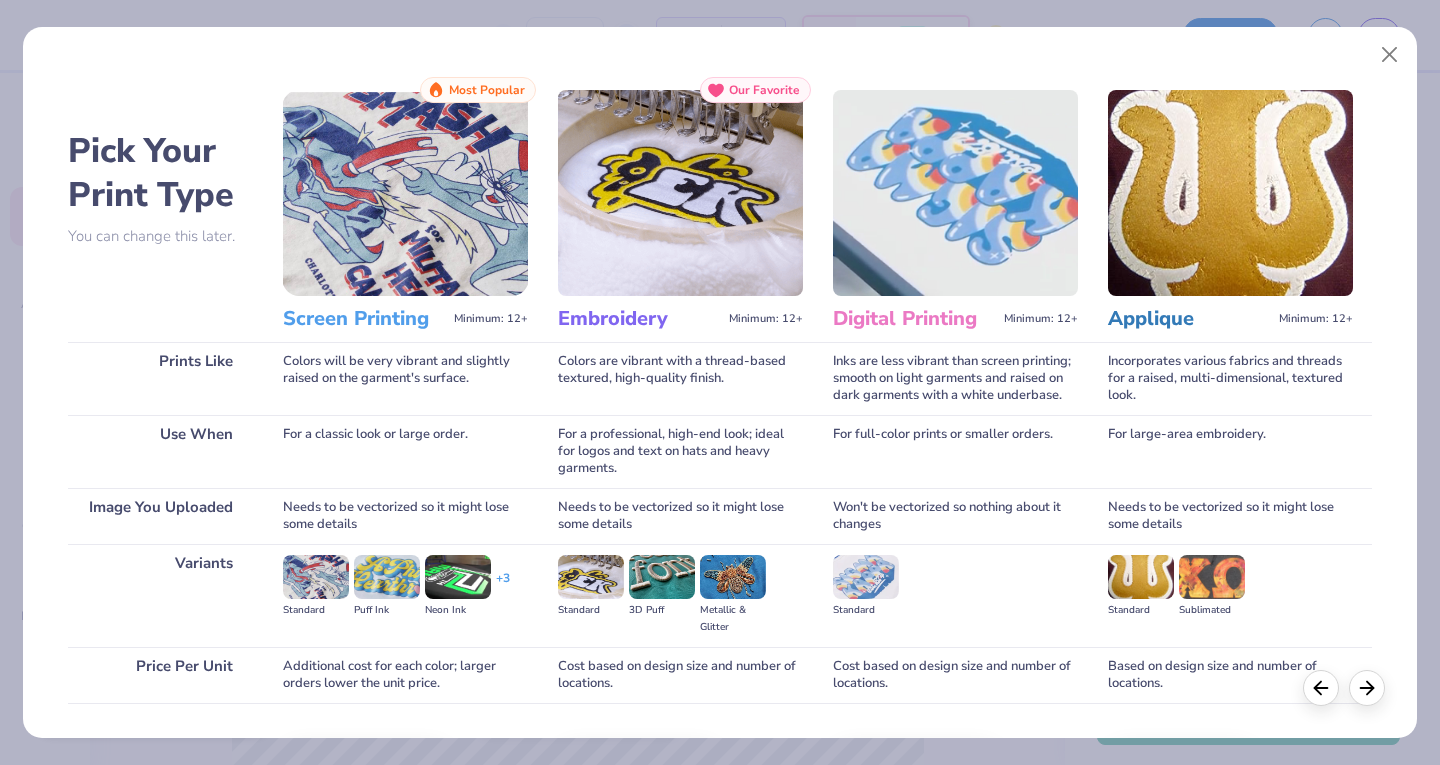 scroll, scrollTop: 132, scrollLeft: 0, axis: vertical 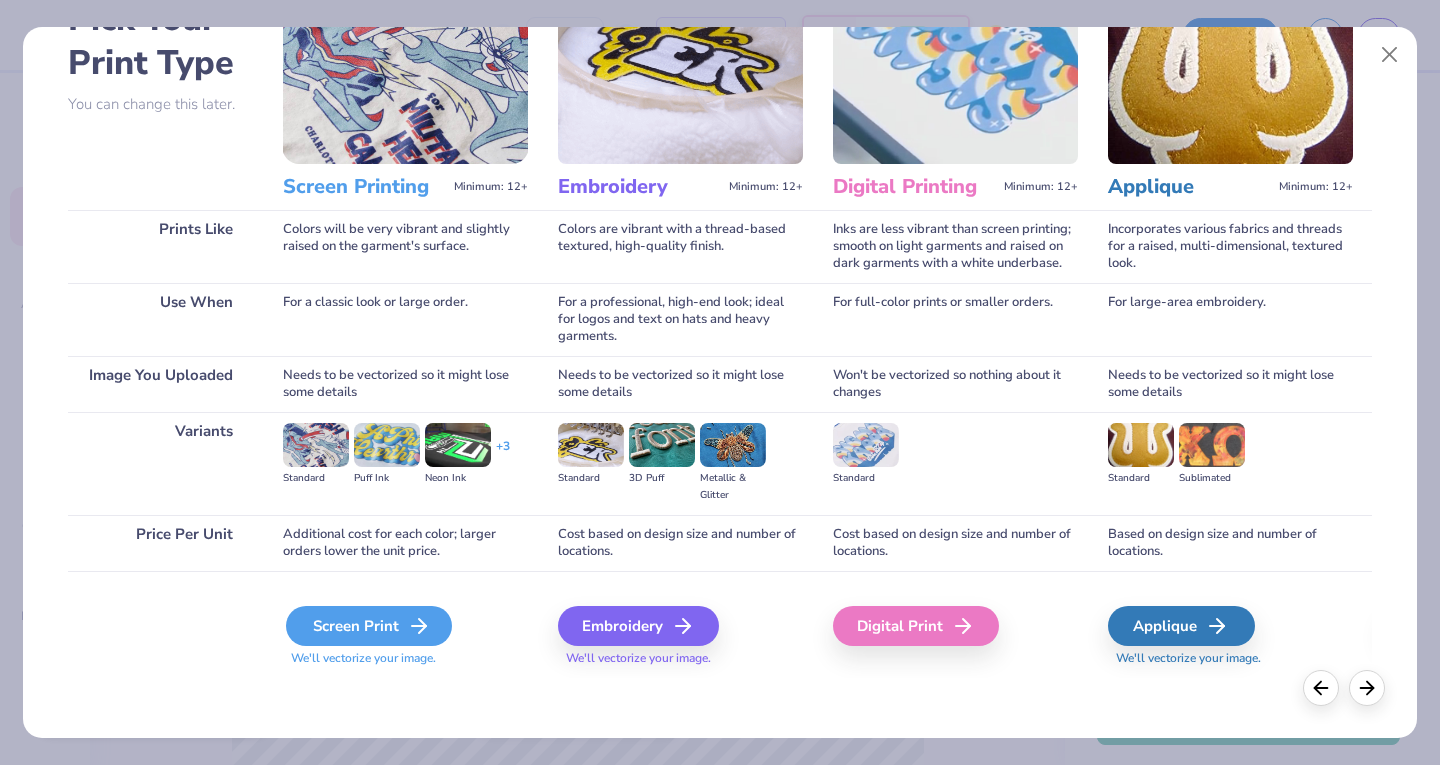 click on "Screen Print" at bounding box center [369, 626] 